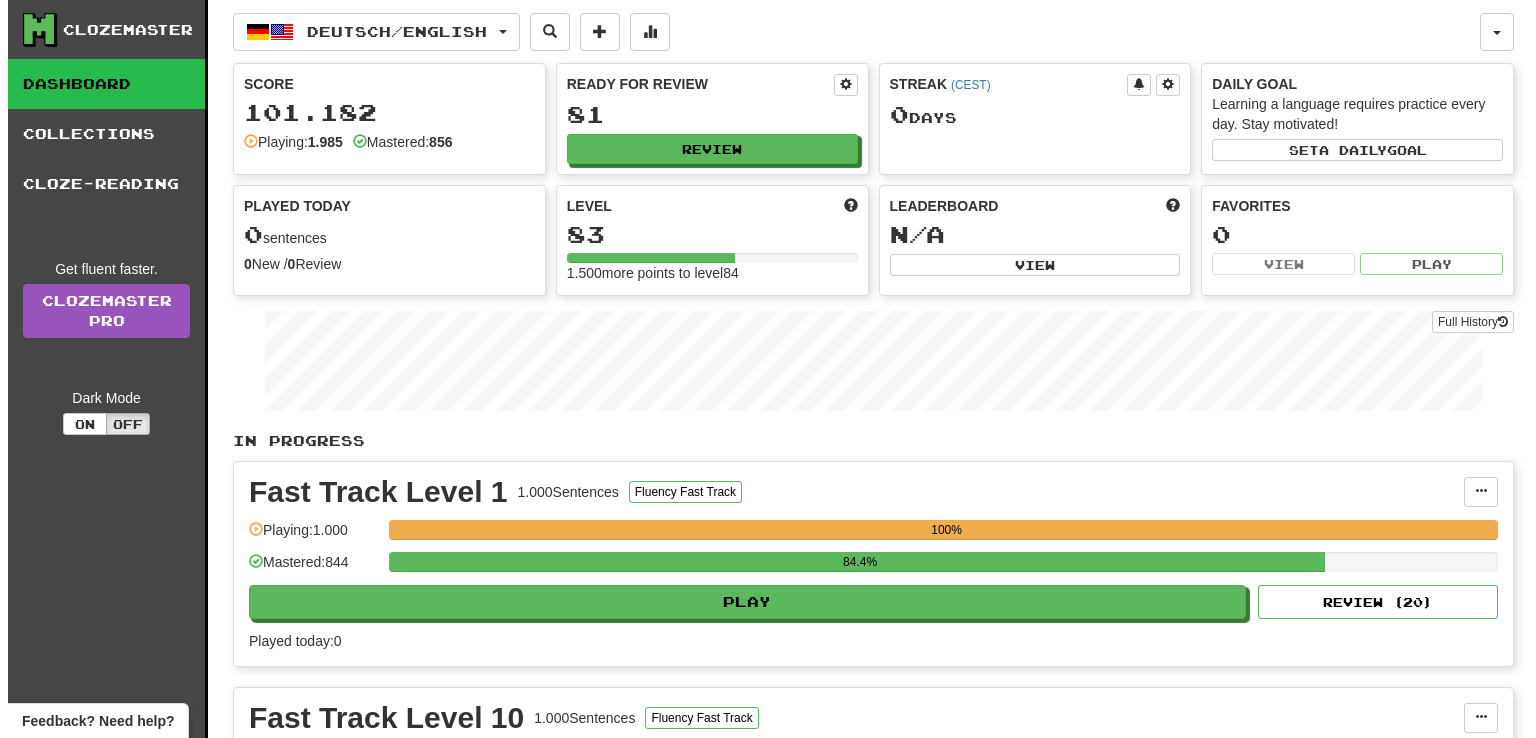 scroll, scrollTop: 0, scrollLeft: 0, axis: both 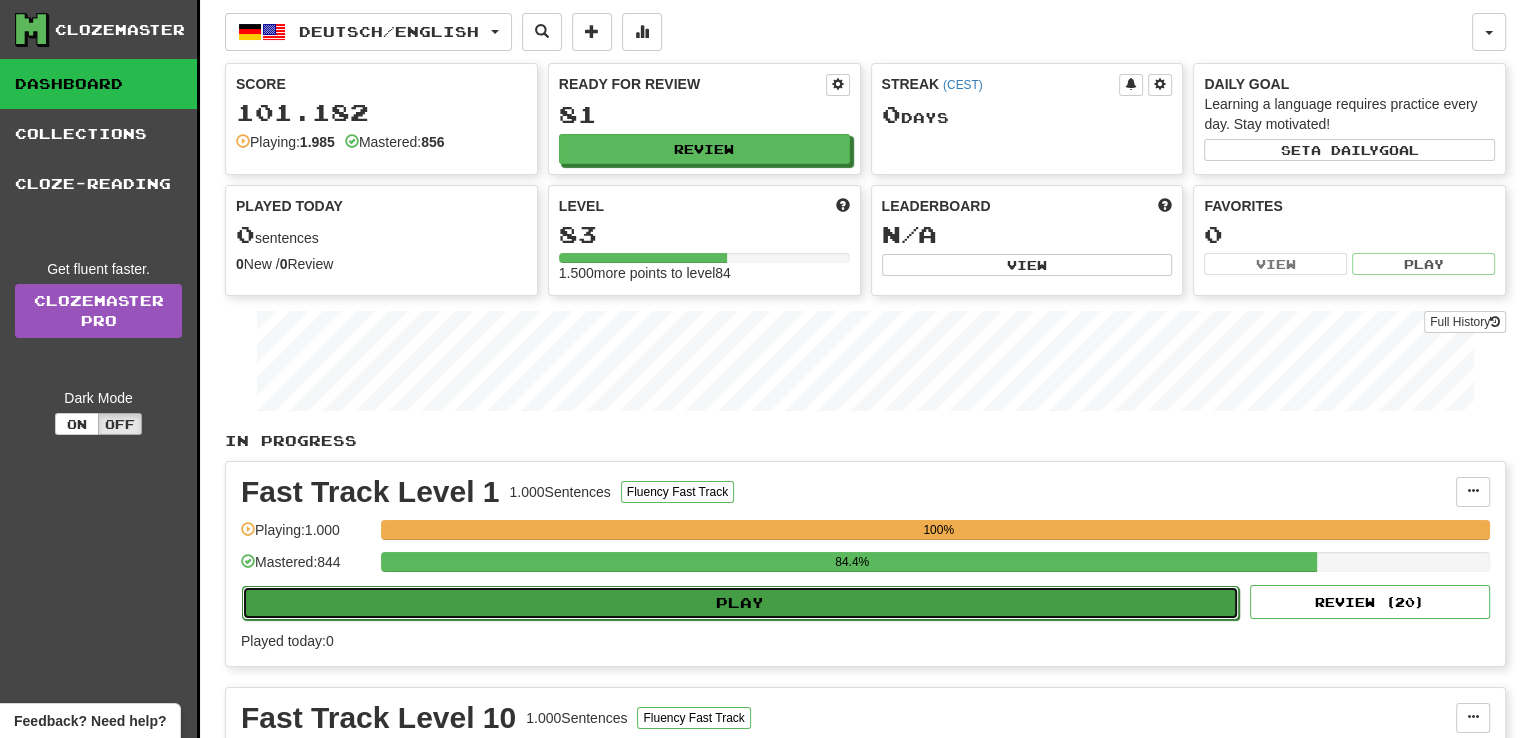 click on "Play" at bounding box center (740, 603) 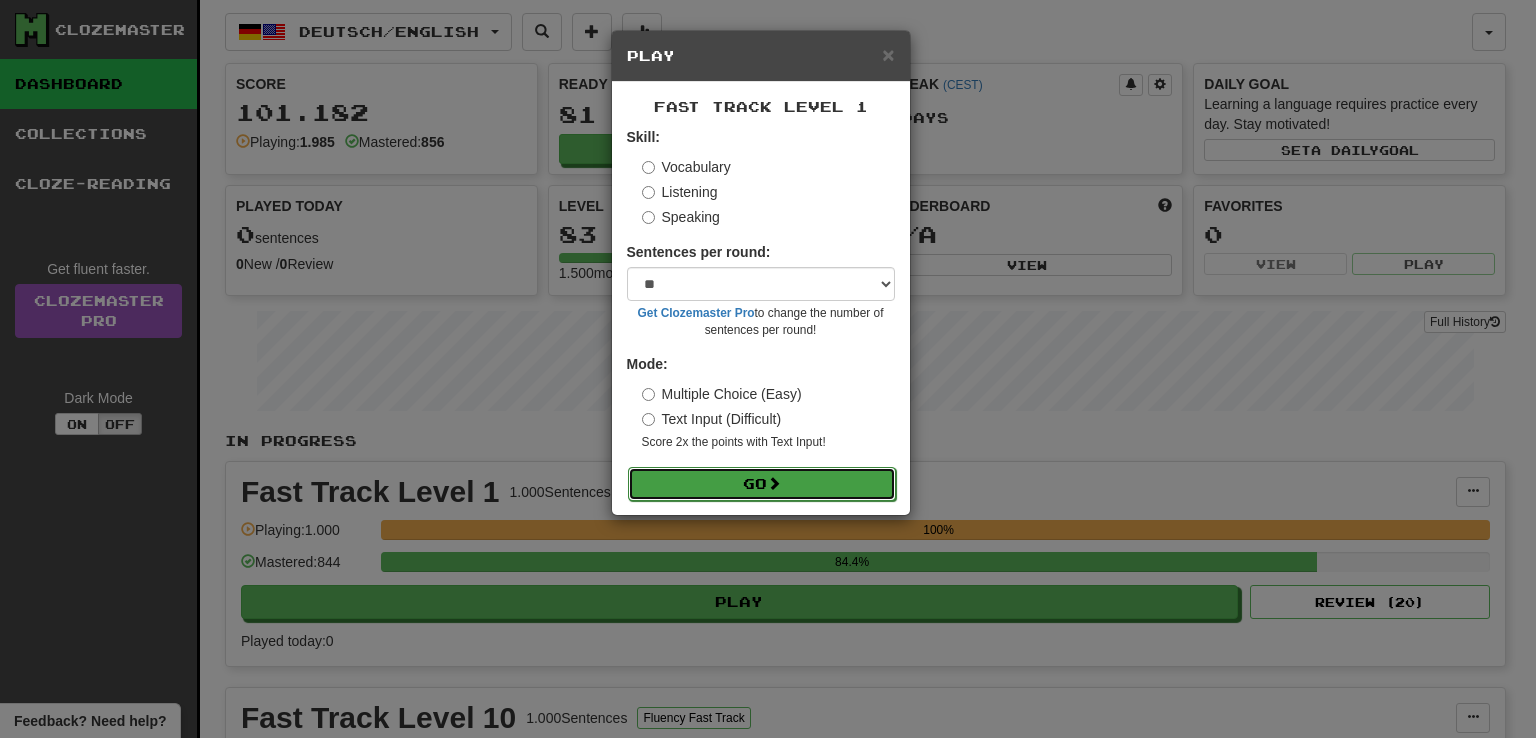 click on "Go" at bounding box center [762, 484] 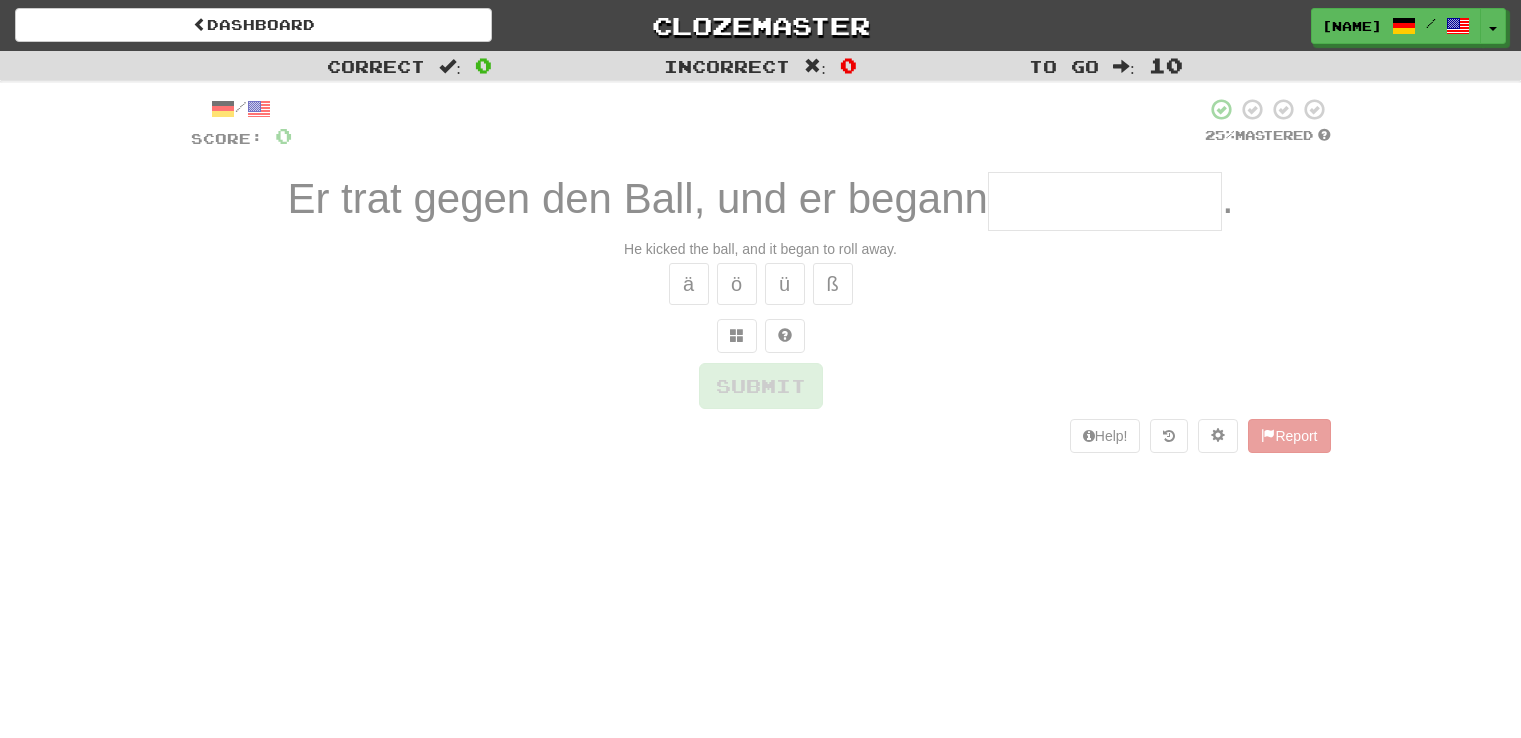 scroll, scrollTop: 0, scrollLeft: 0, axis: both 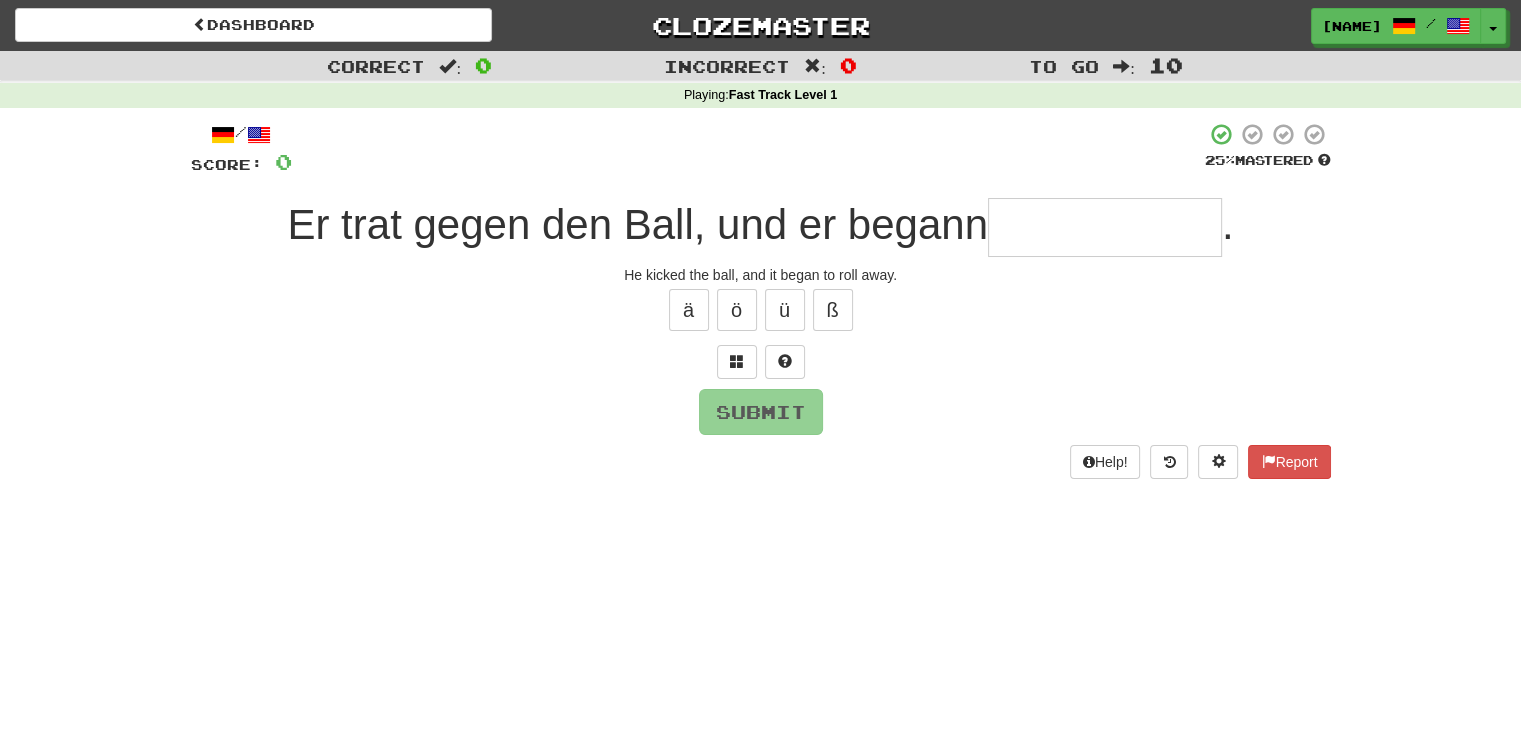 click at bounding box center (1105, 227) 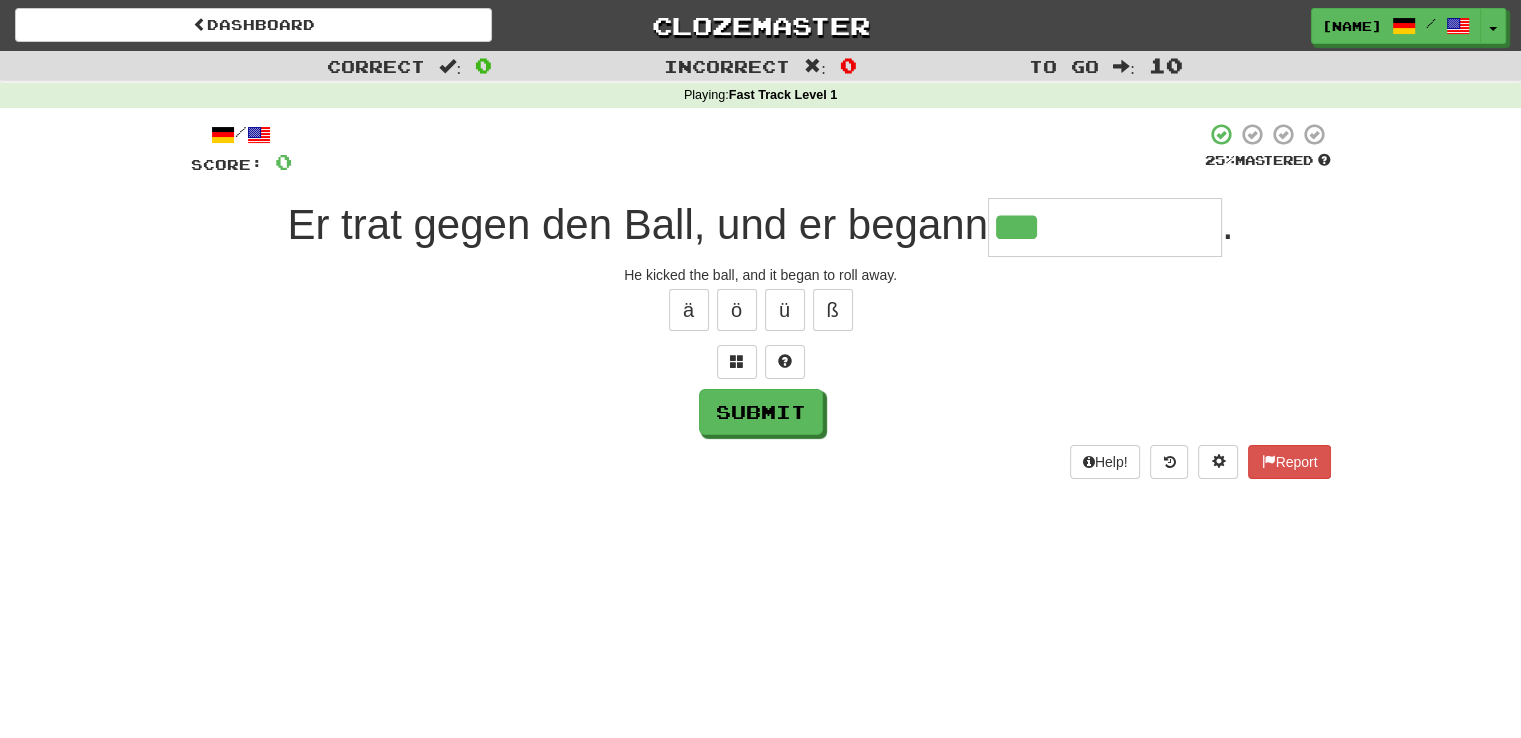 type on "**********" 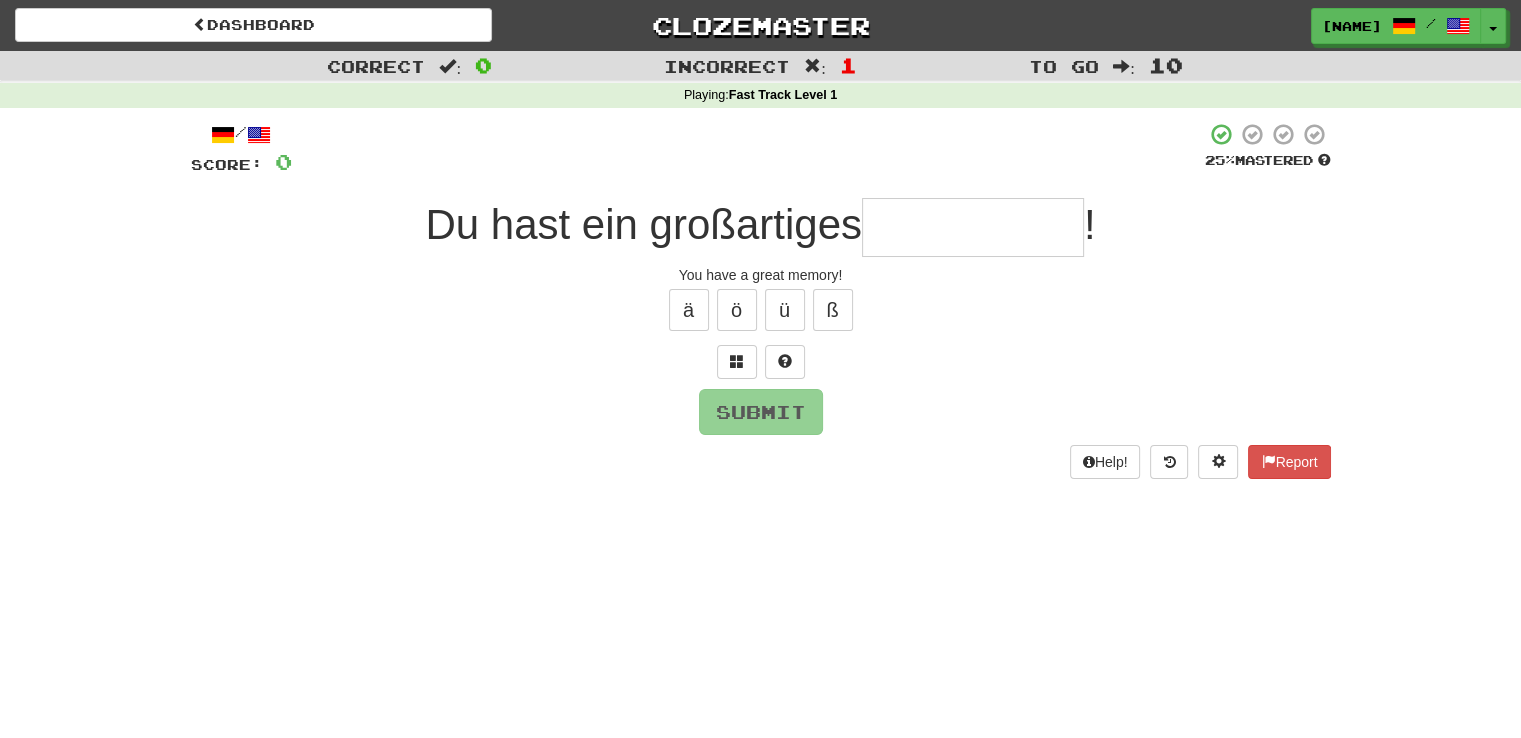type on "*" 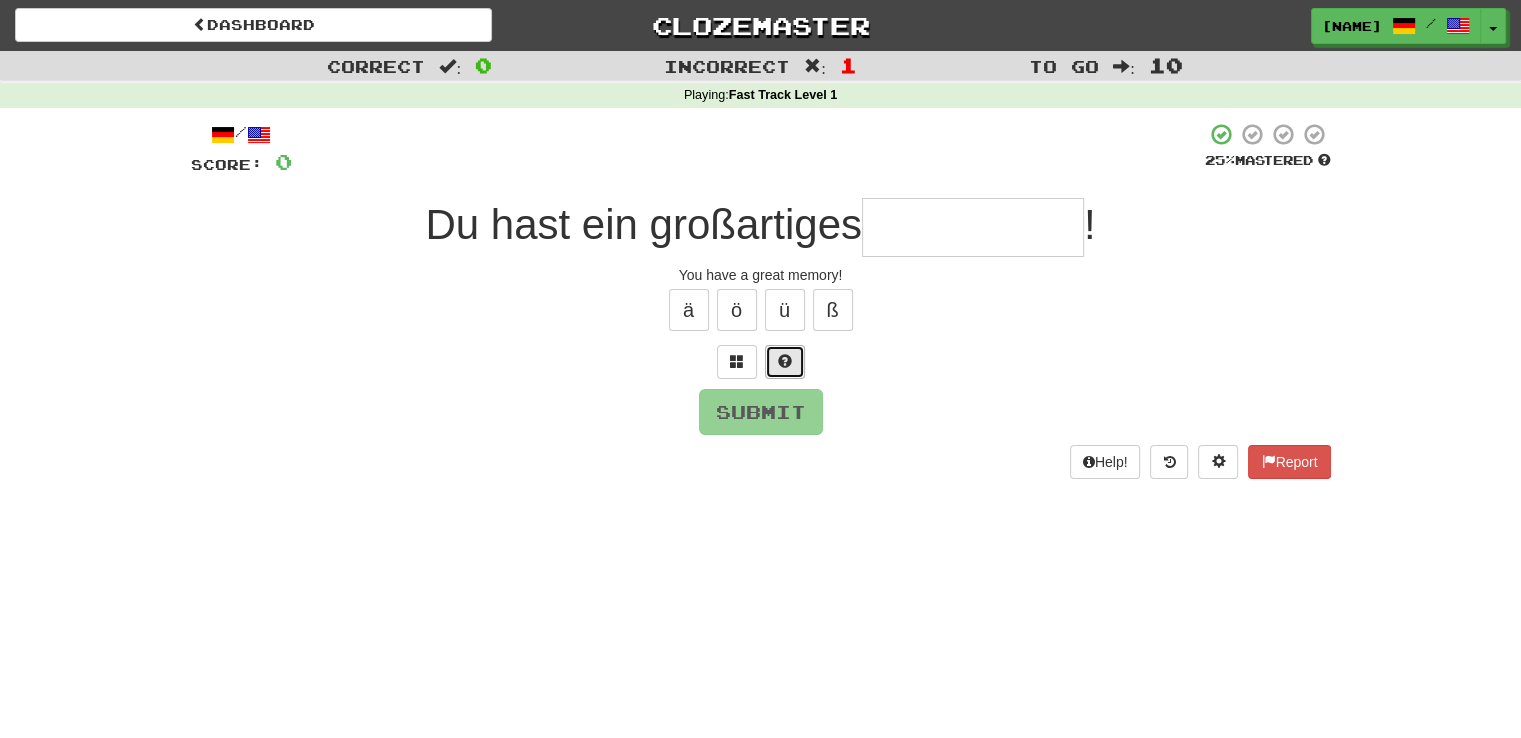 click at bounding box center (785, 361) 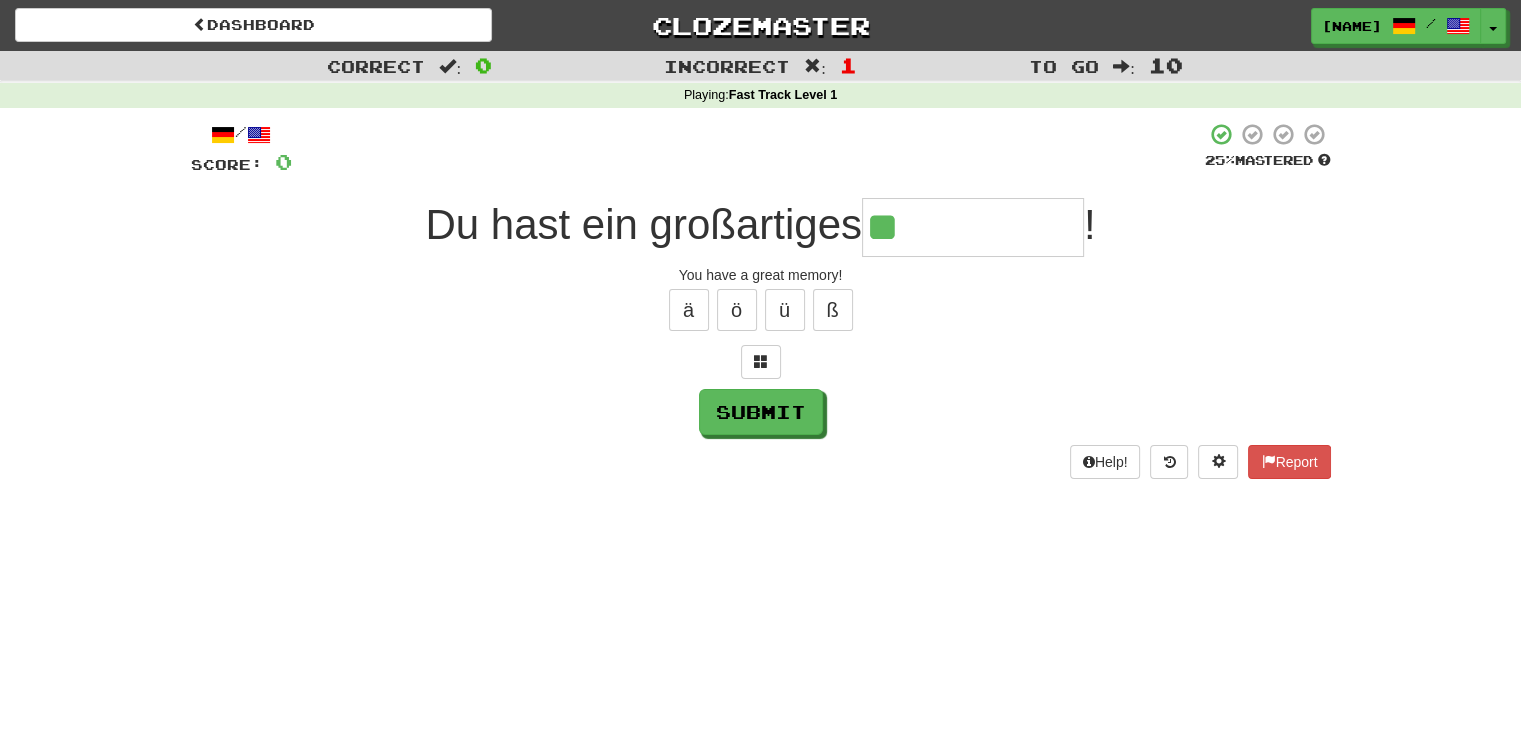 type on "**********" 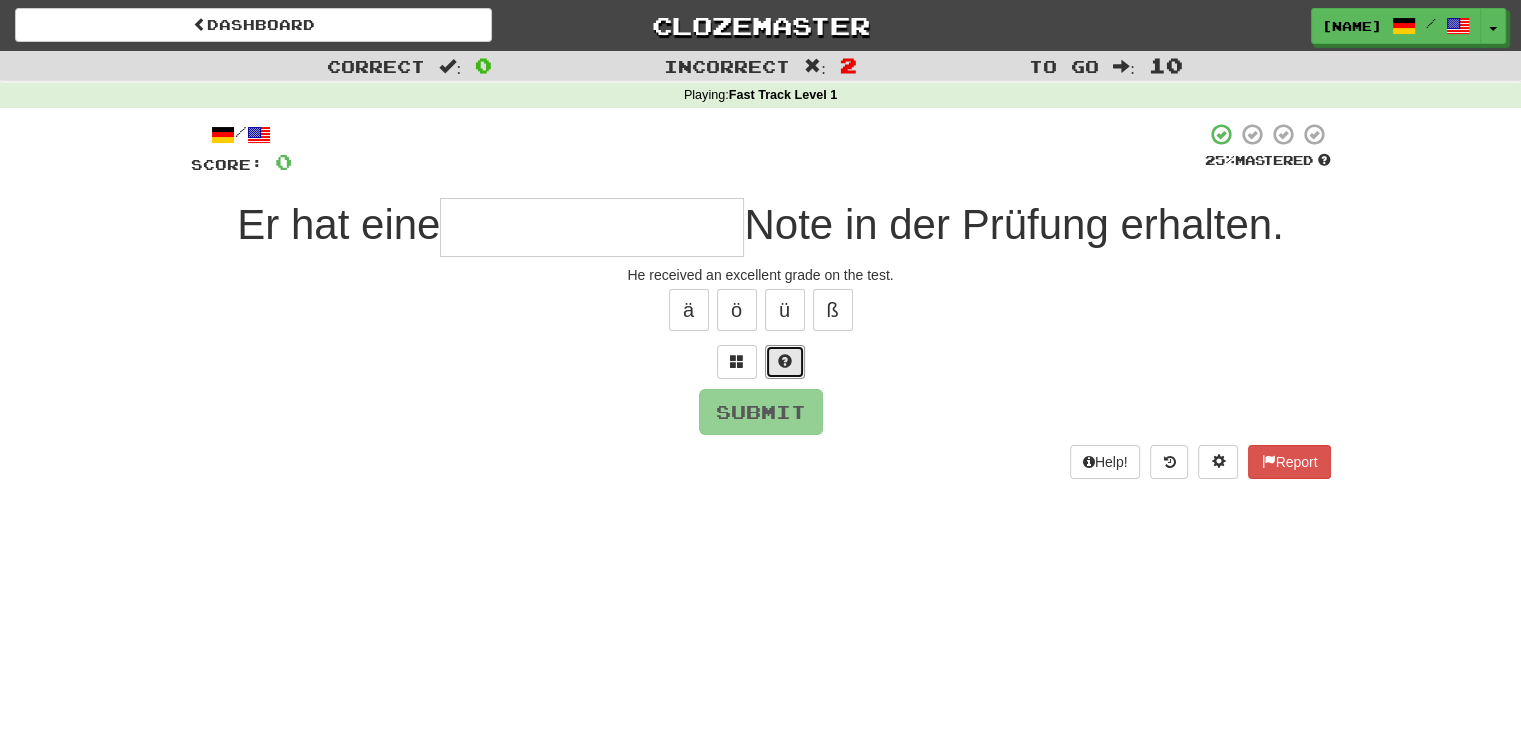 click at bounding box center [785, 361] 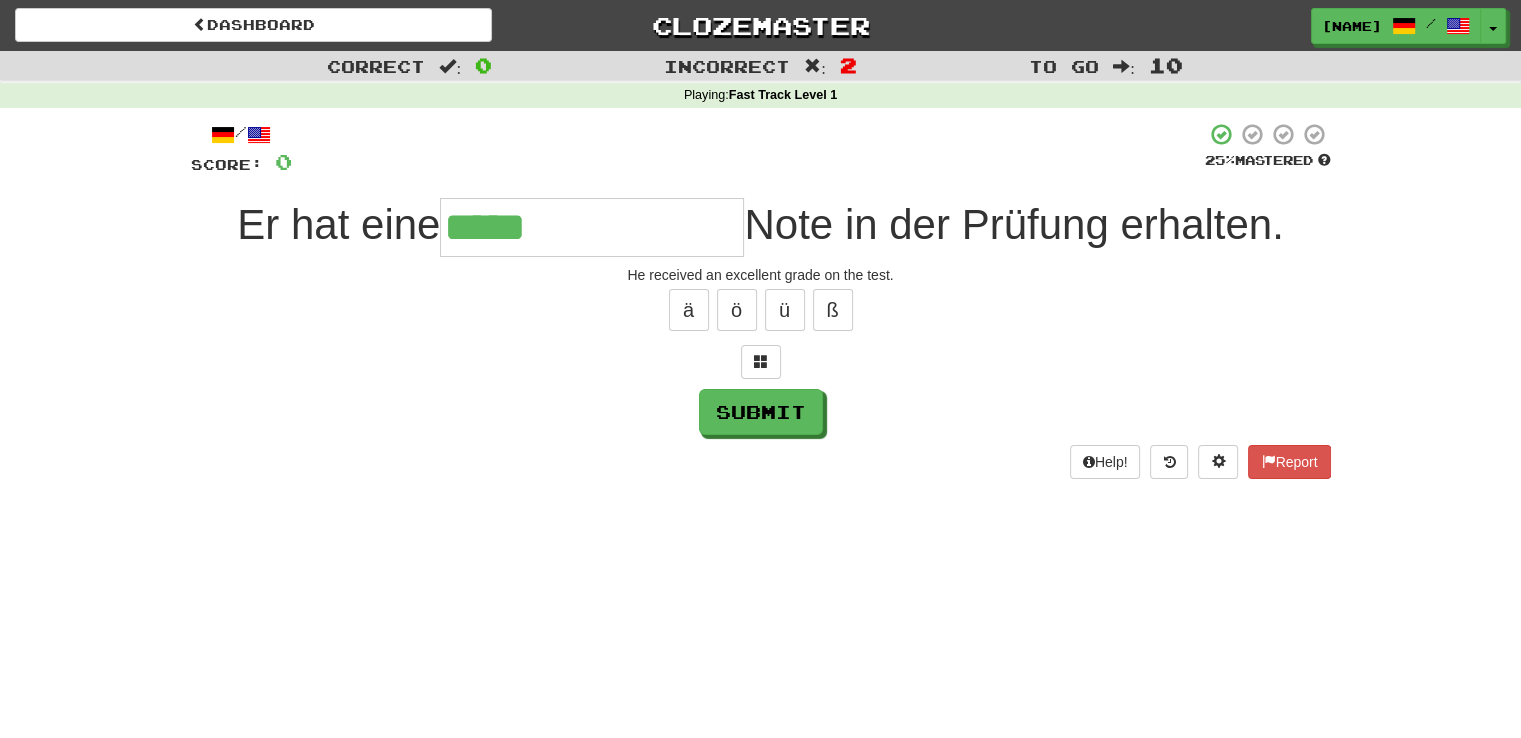 type on "**********" 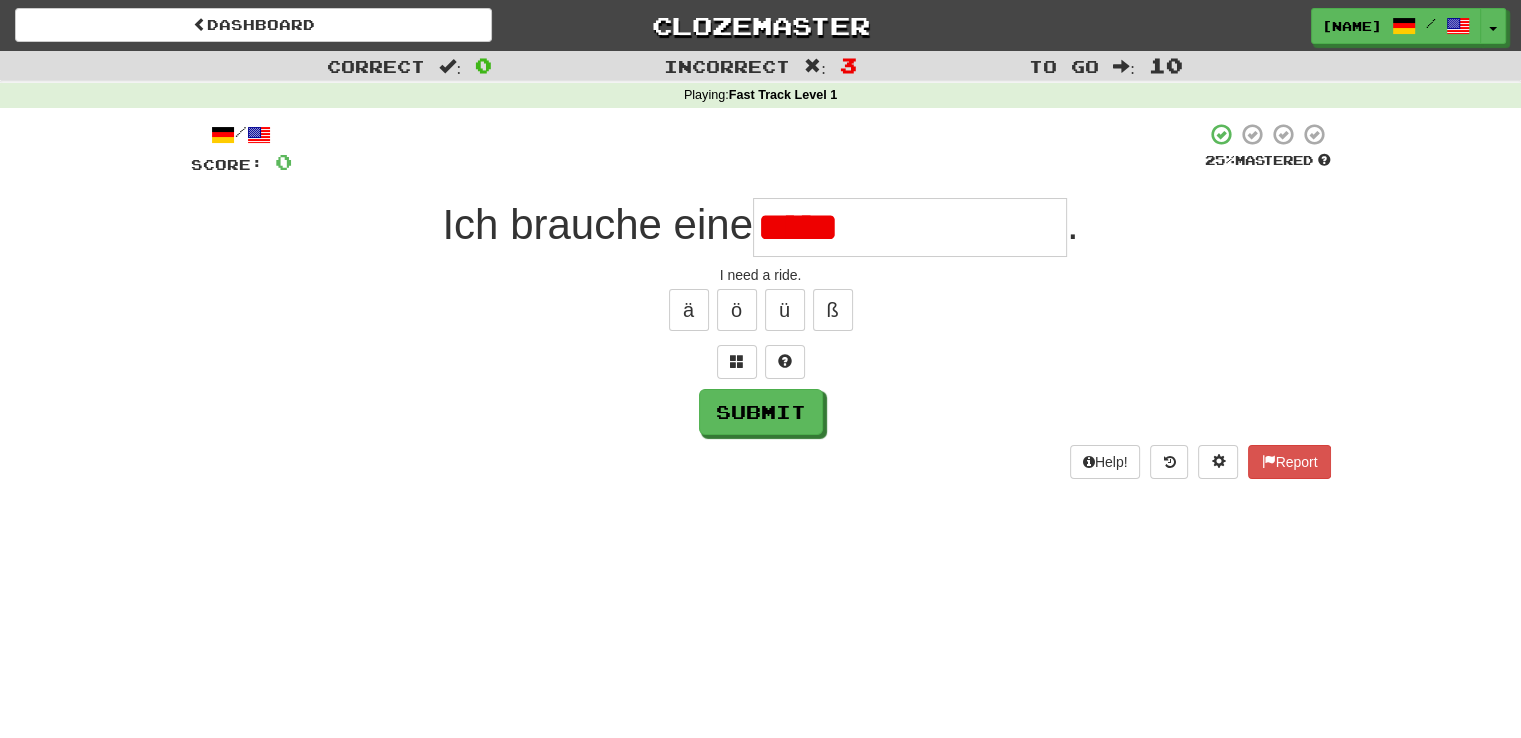 type on "**********" 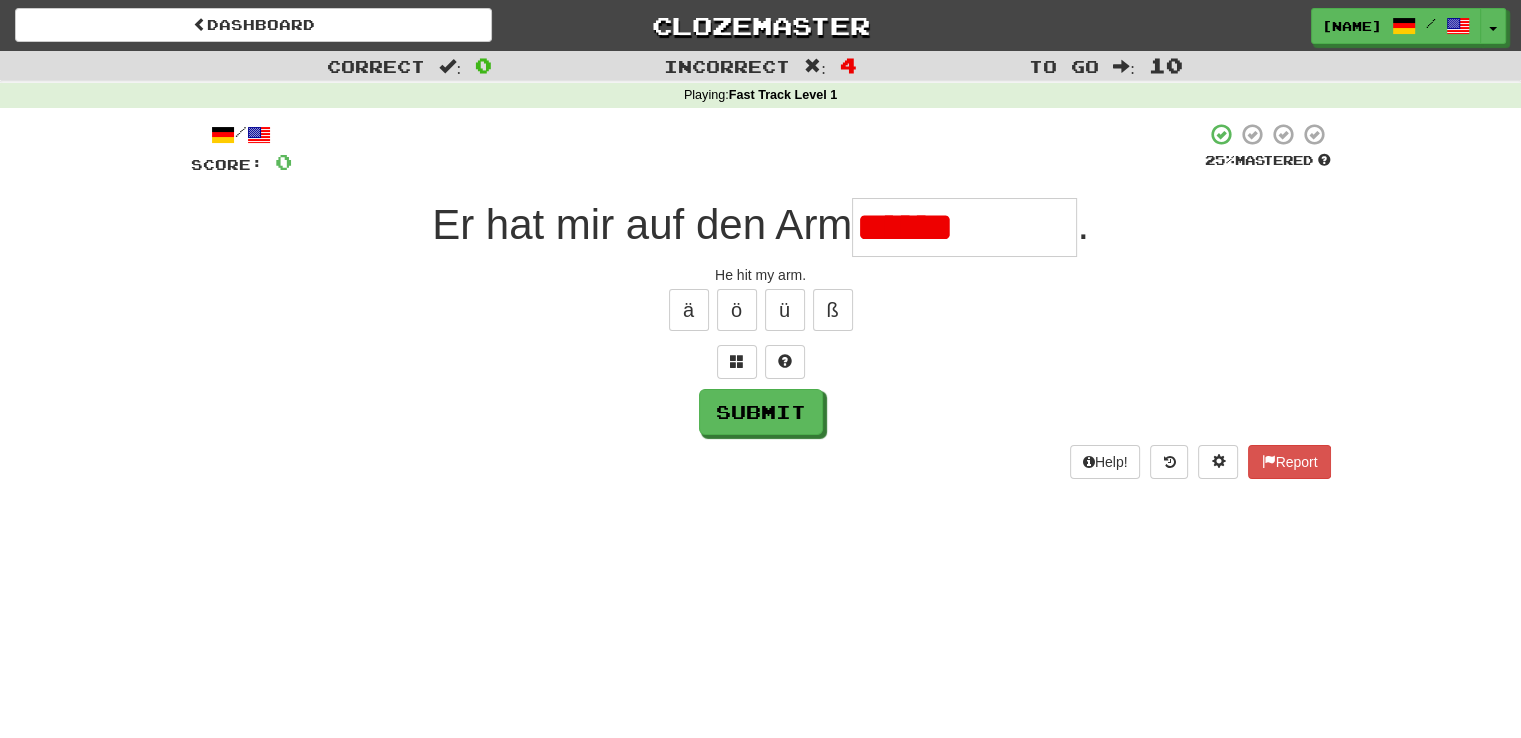 type on "**********" 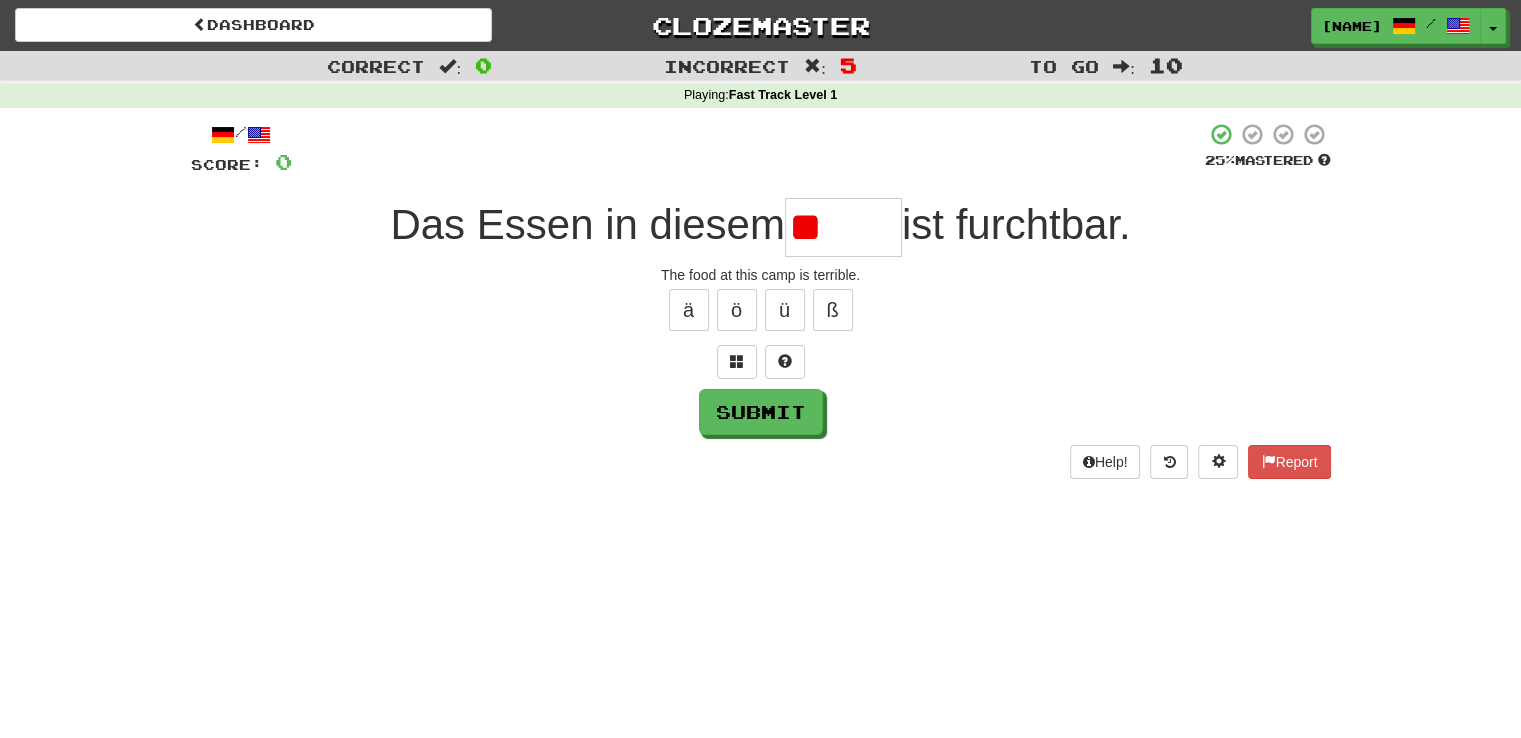 type on "*" 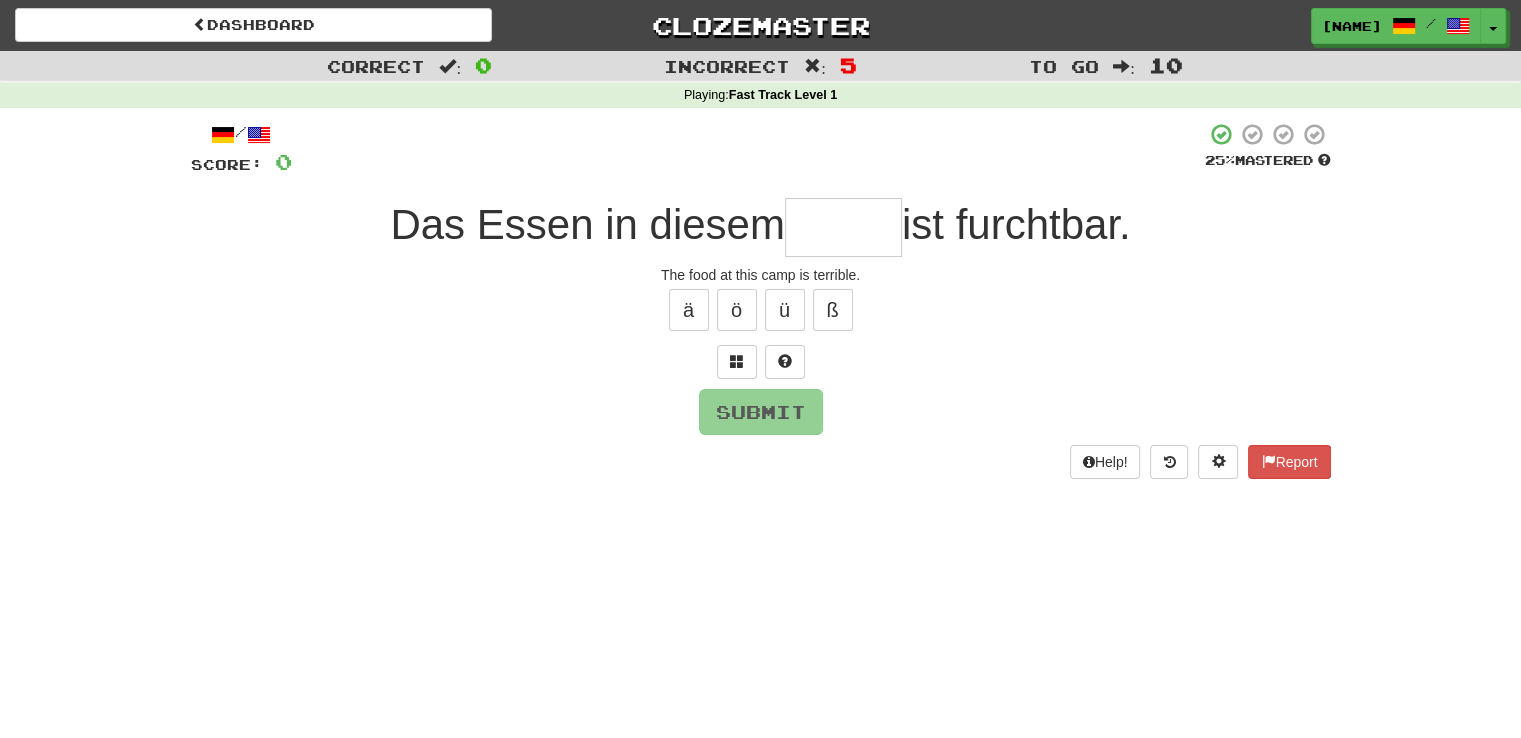 type on "*" 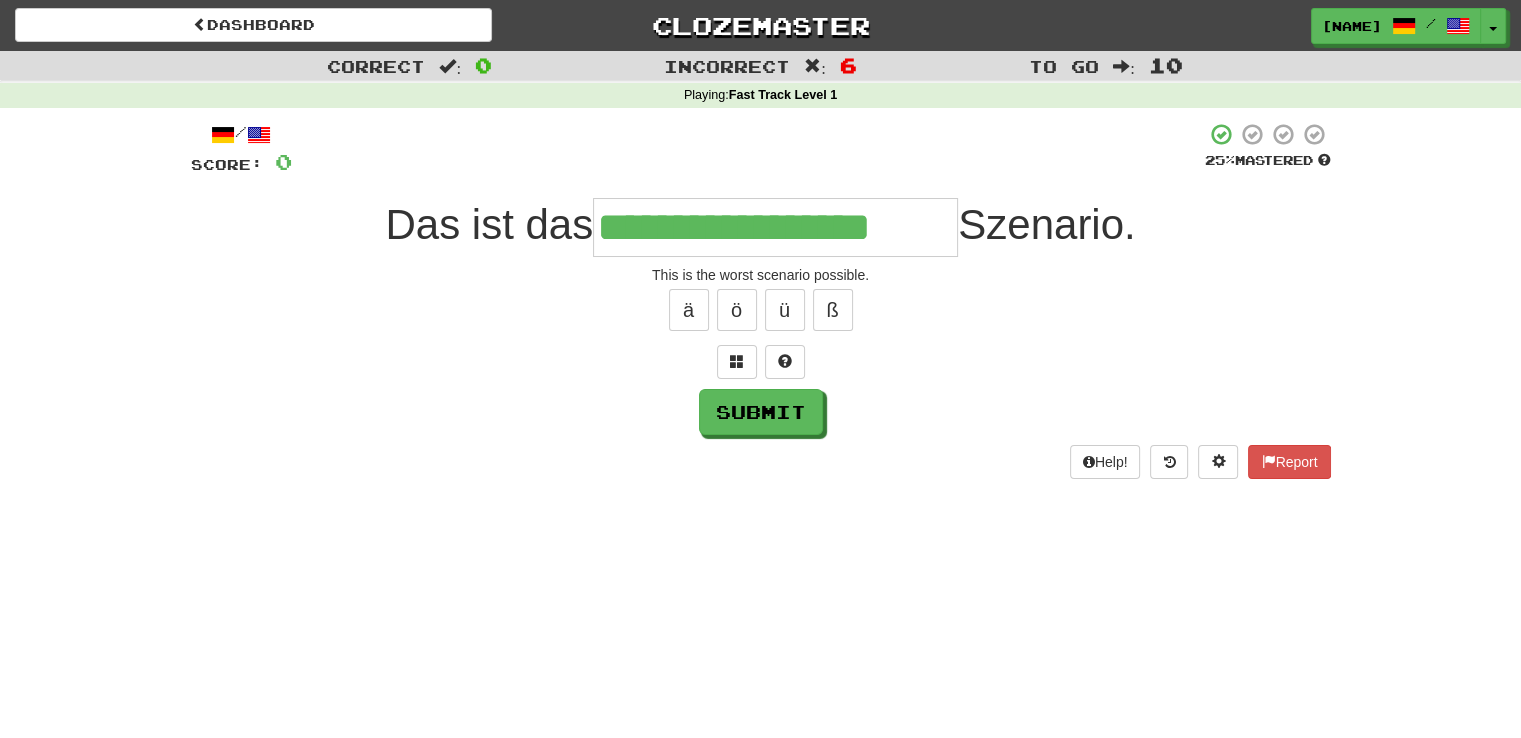 type on "**********" 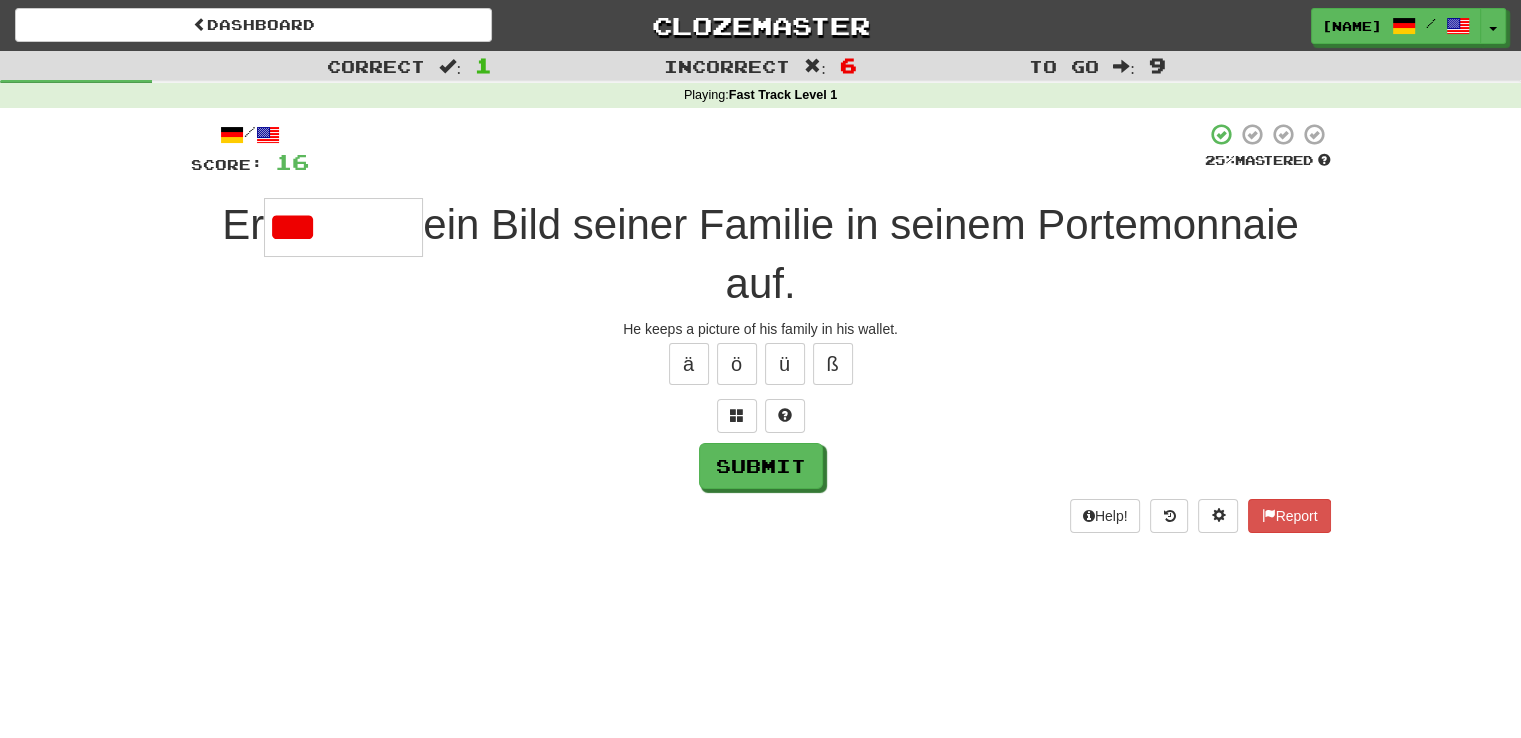 type on "*******" 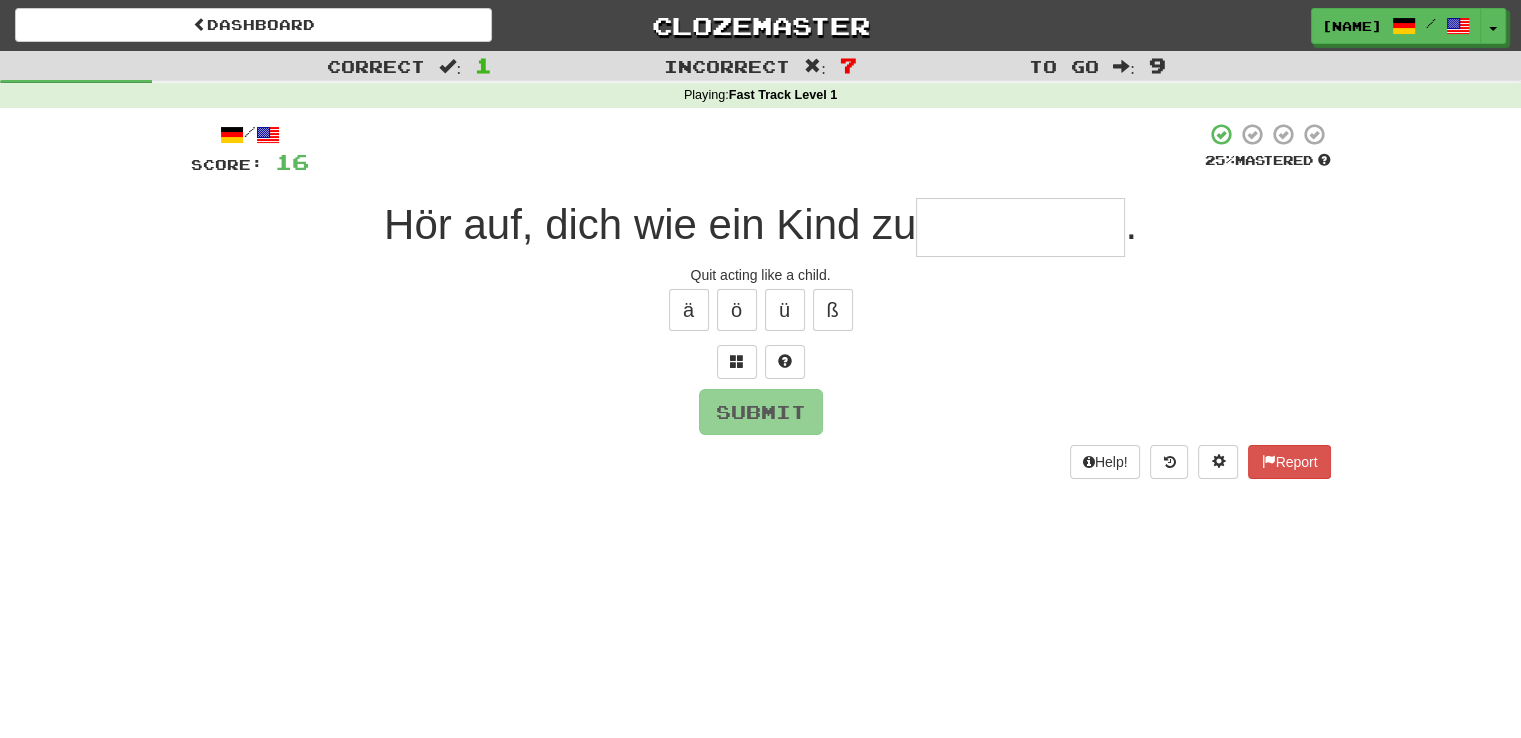 type on "********" 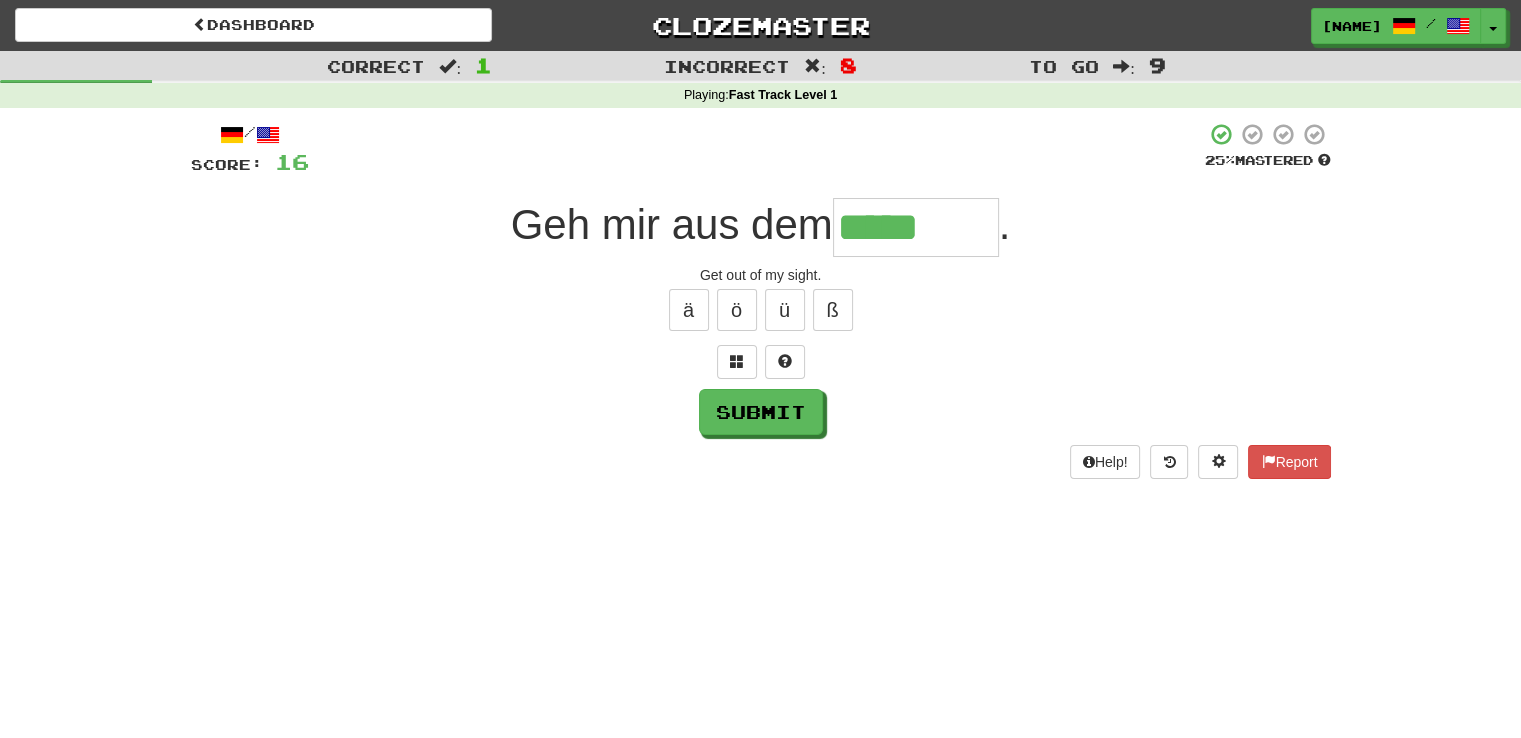 type on "*********" 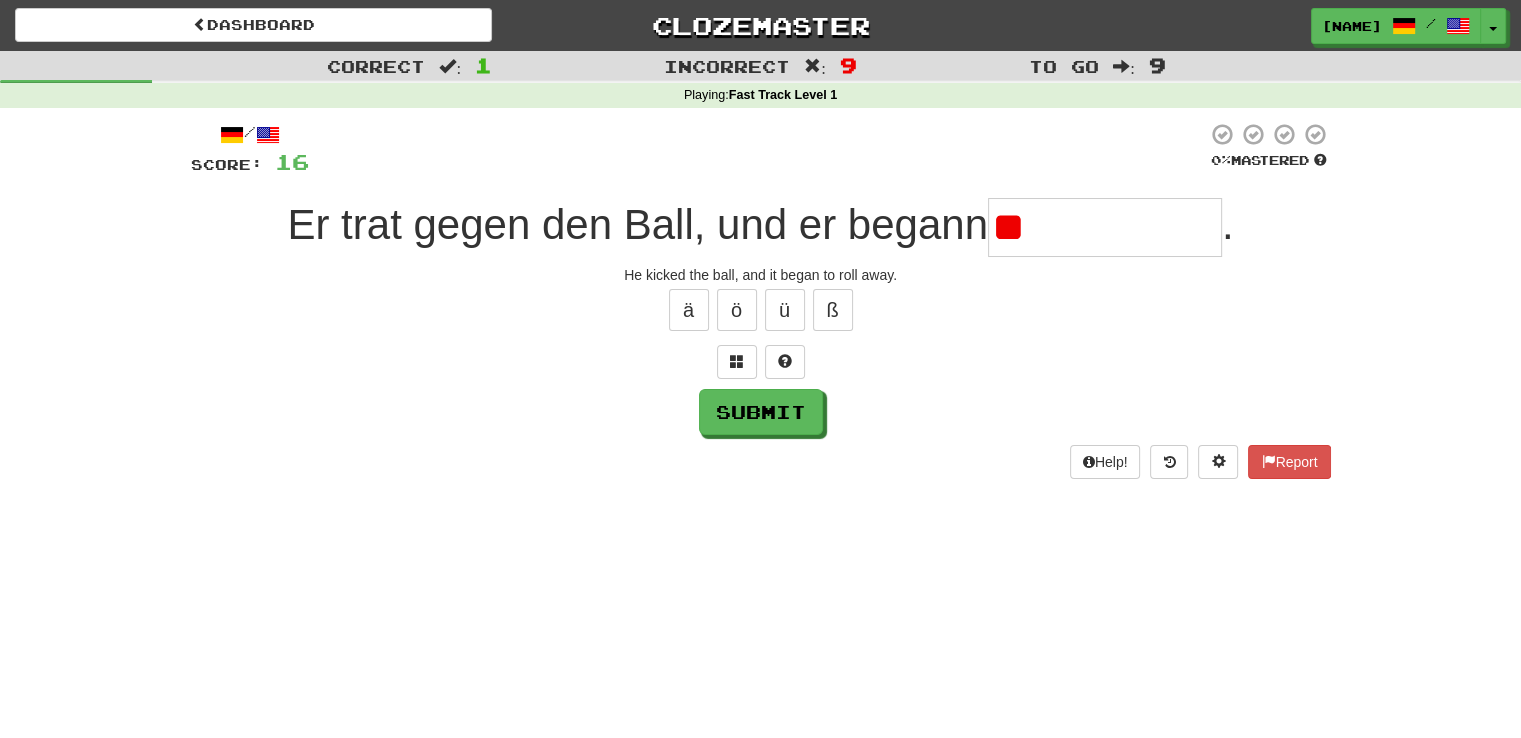 type on "*" 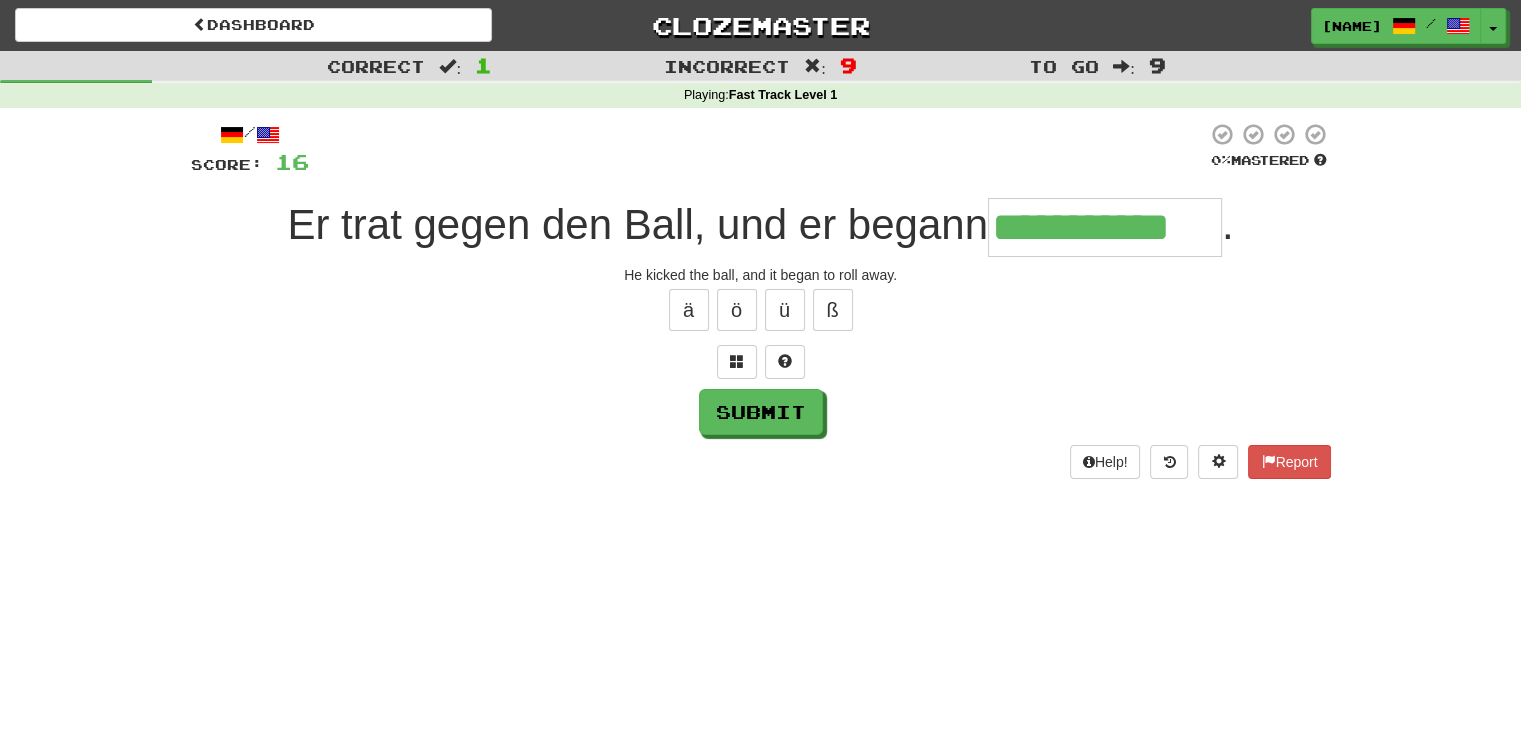 type on "**********" 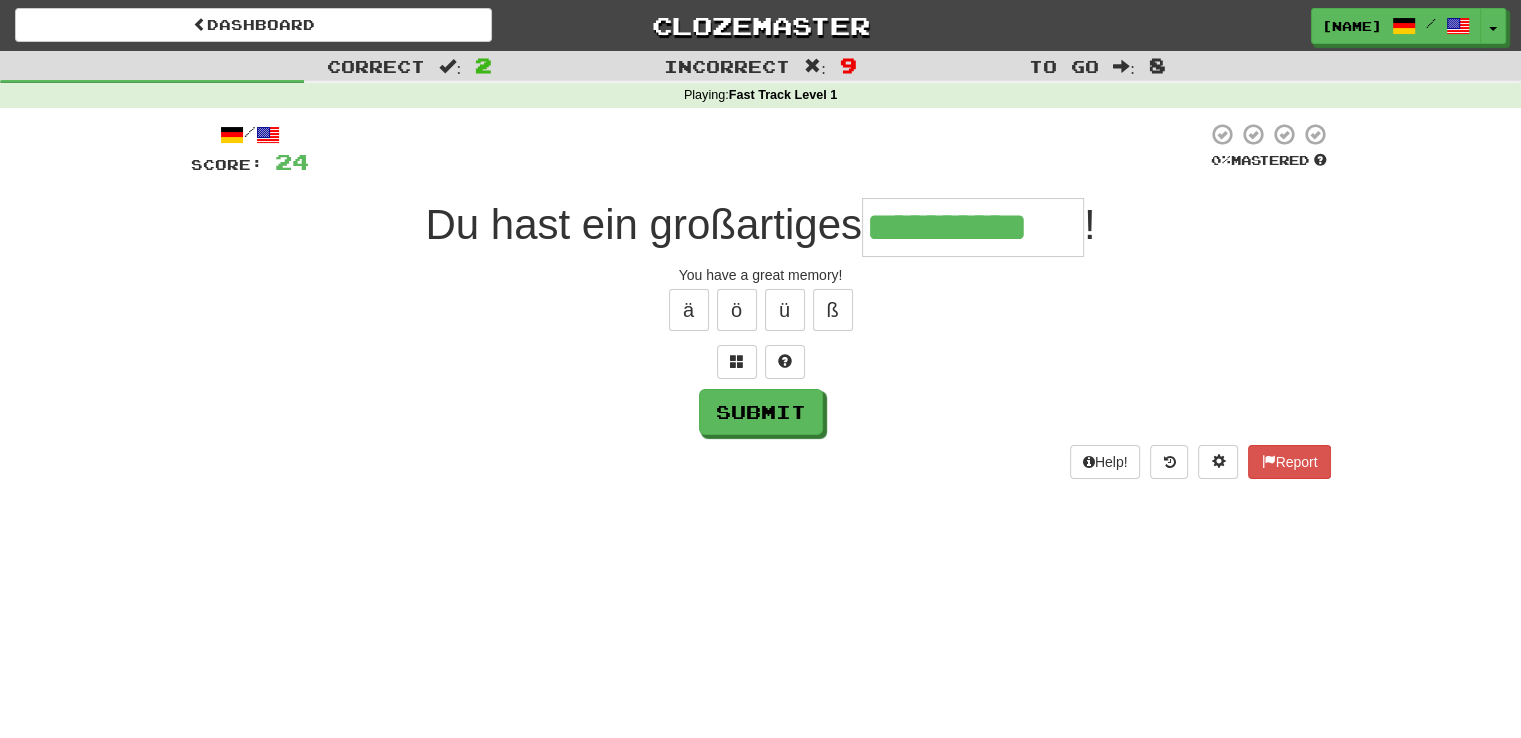 type on "**********" 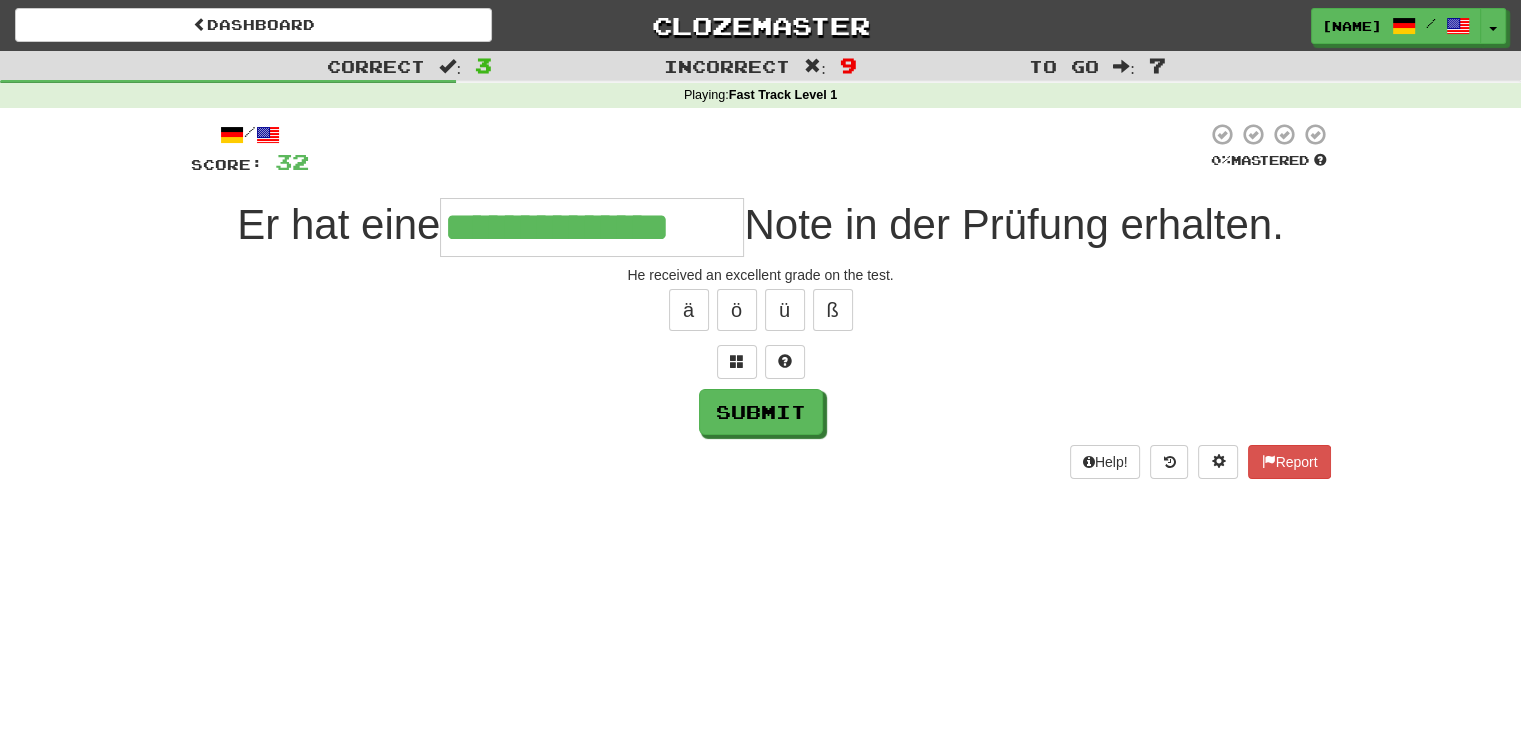 type on "**********" 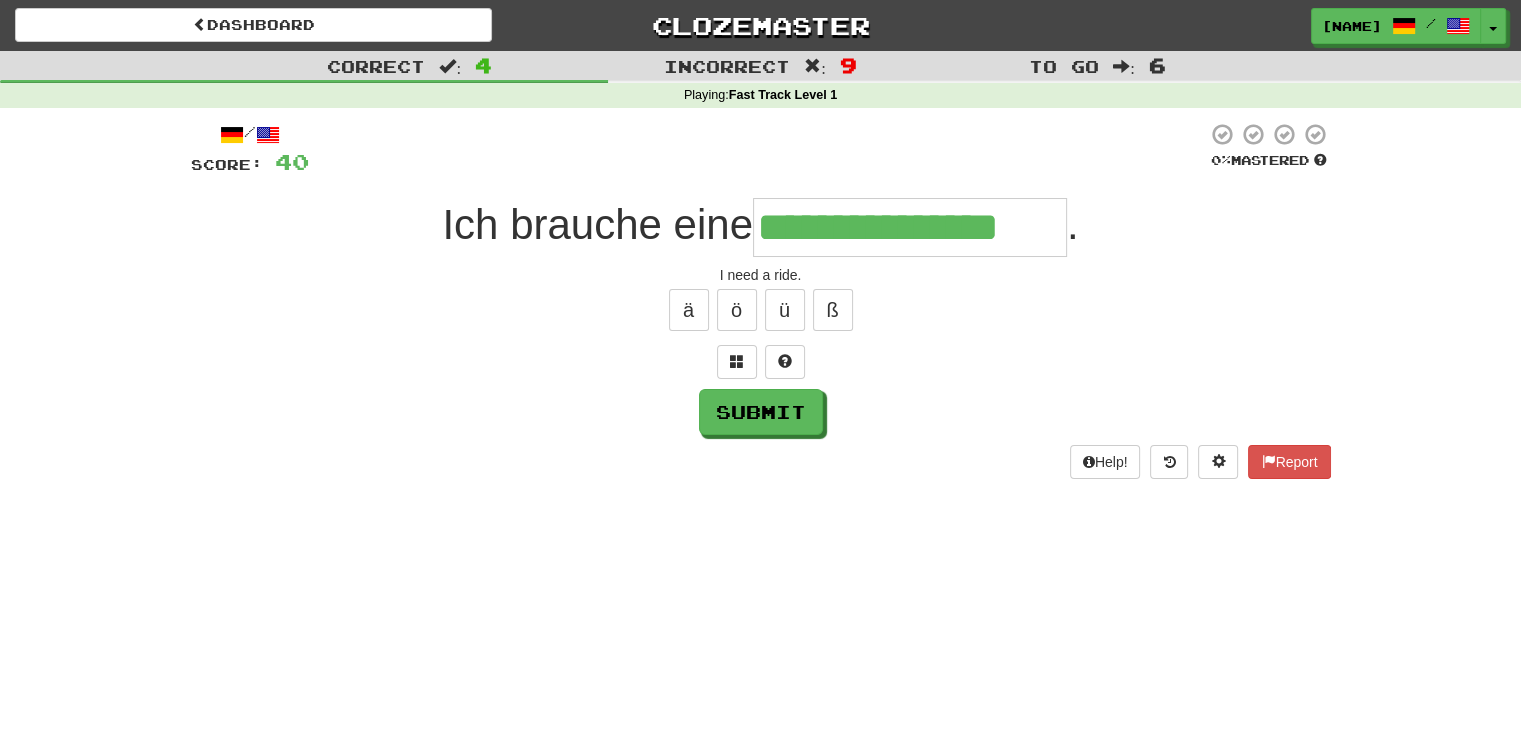 type on "**********" 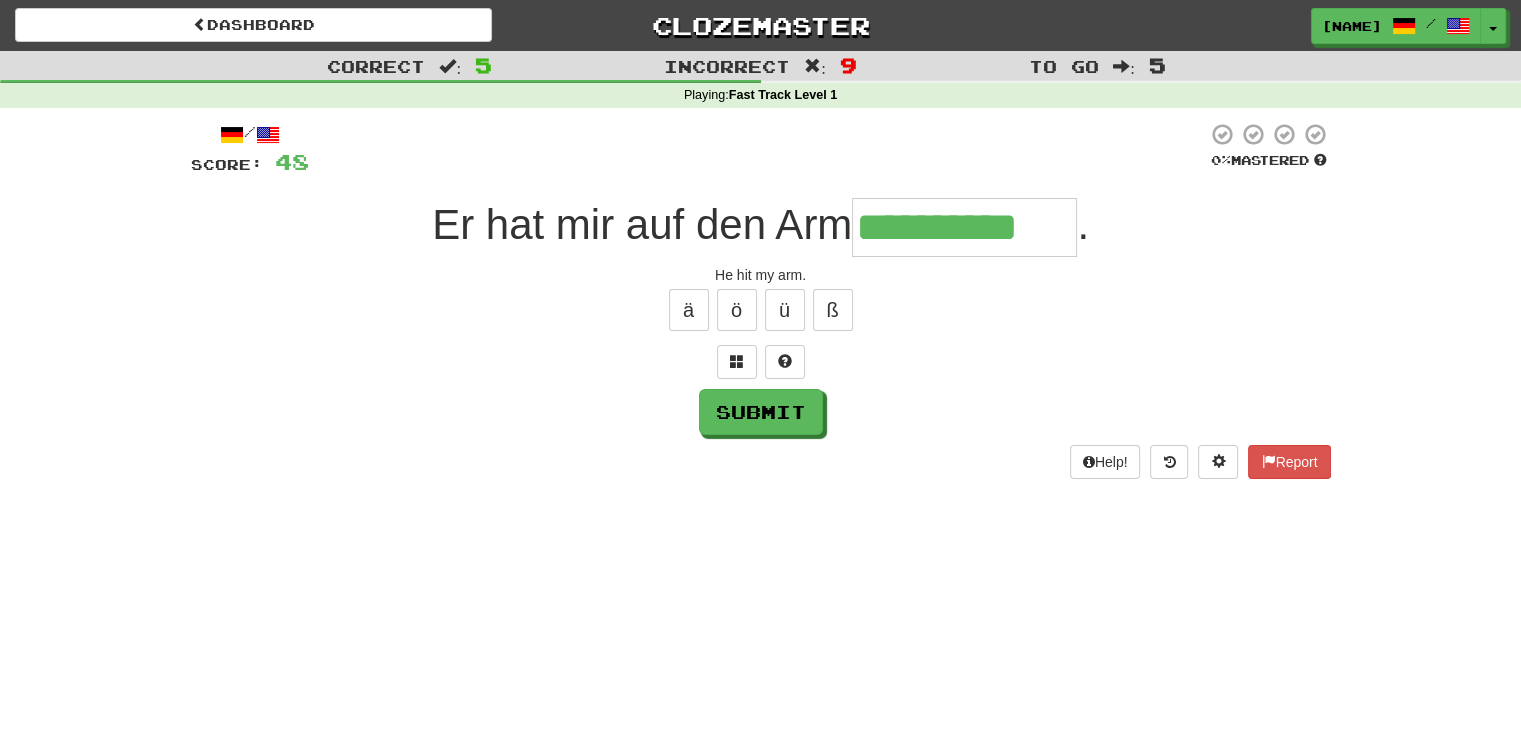 type on "**********" 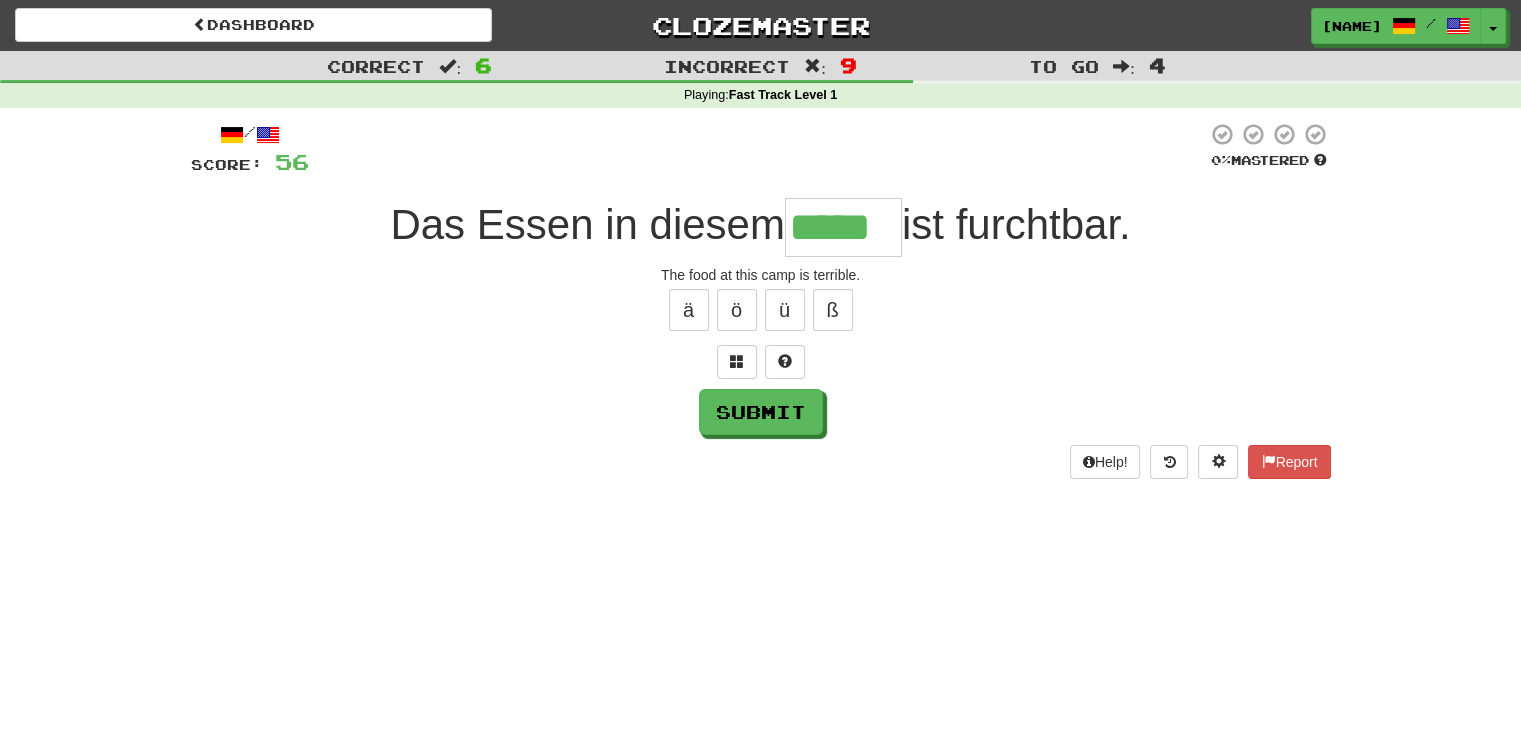 type on "*****" 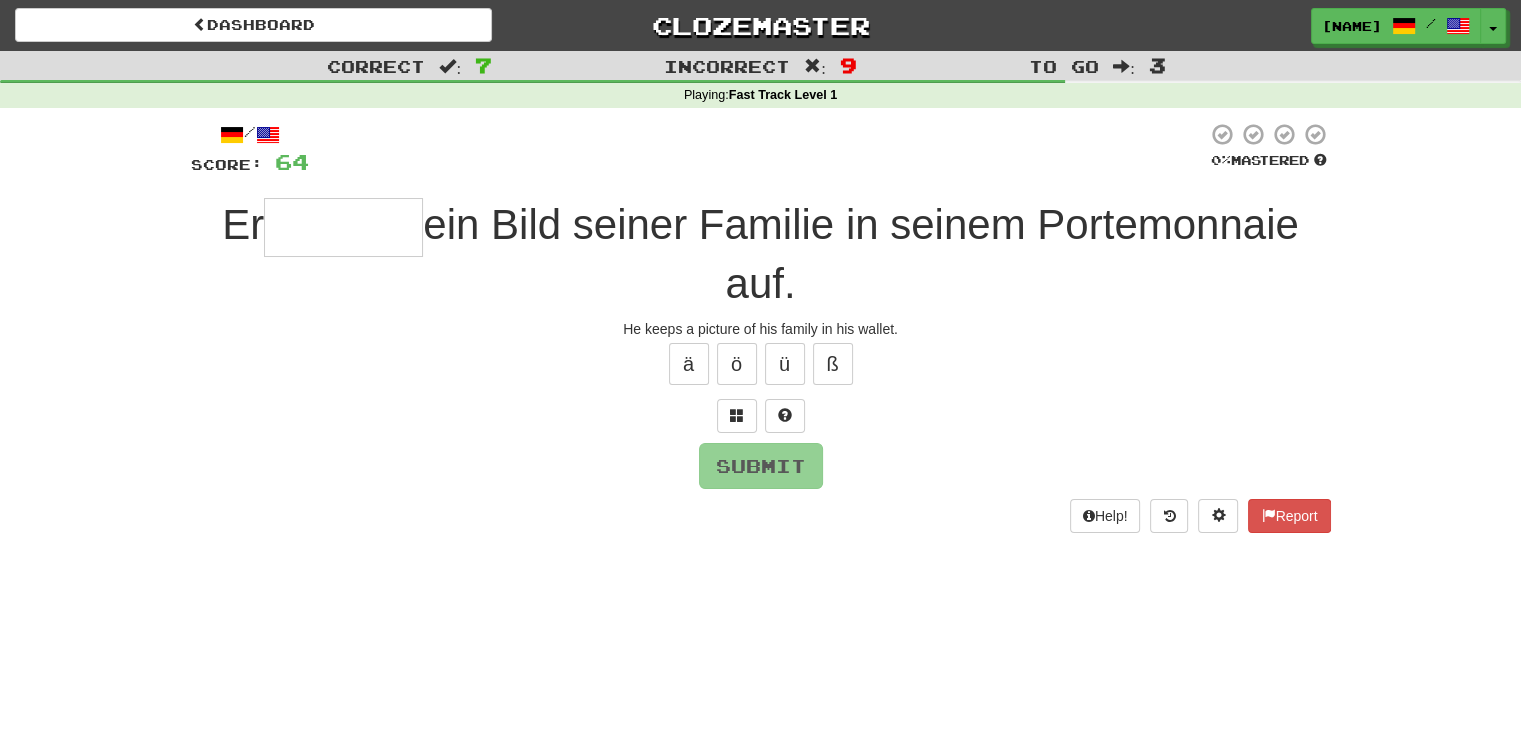 click at bounding box center (343, 227) 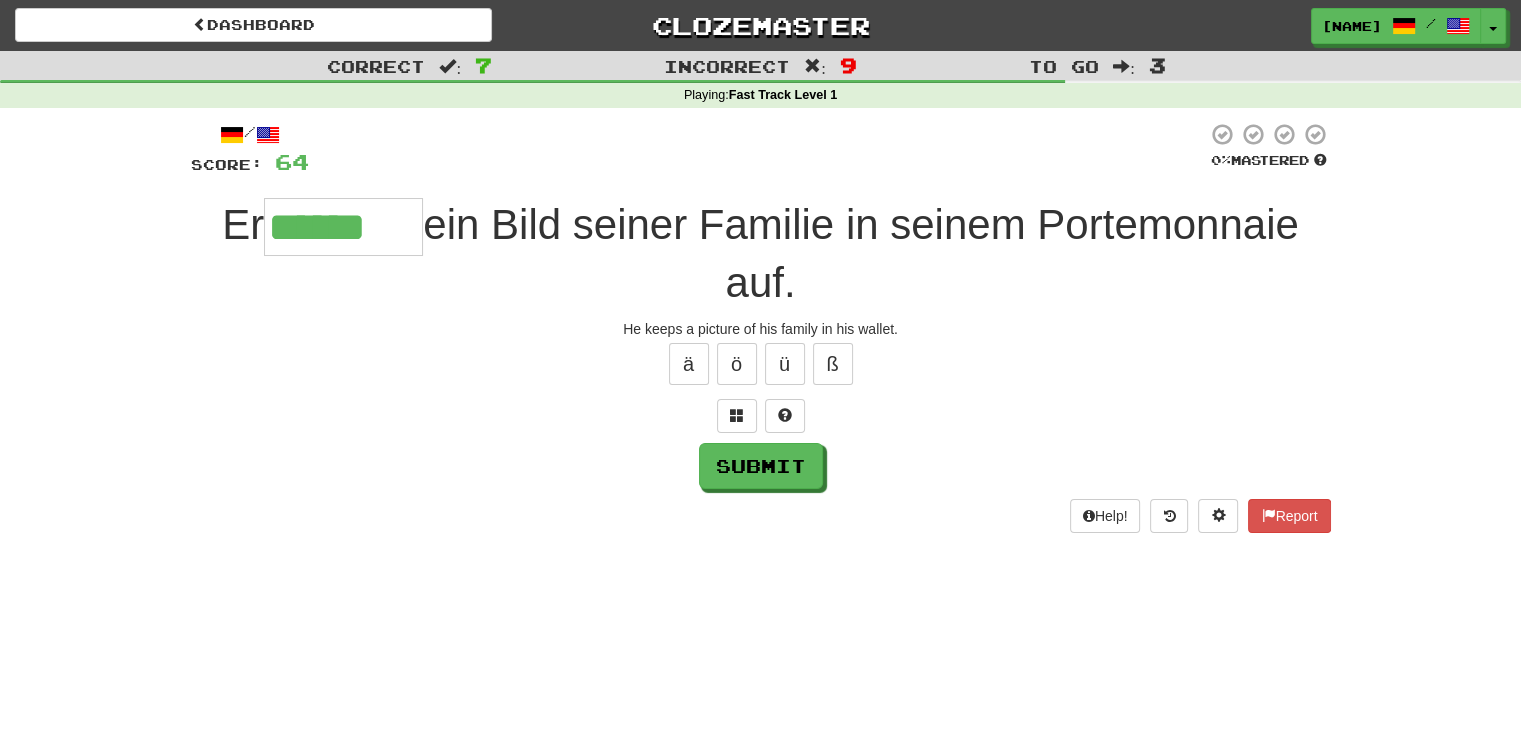 scroll, scrollTop: 0, scrollLeft: 0, axis: both 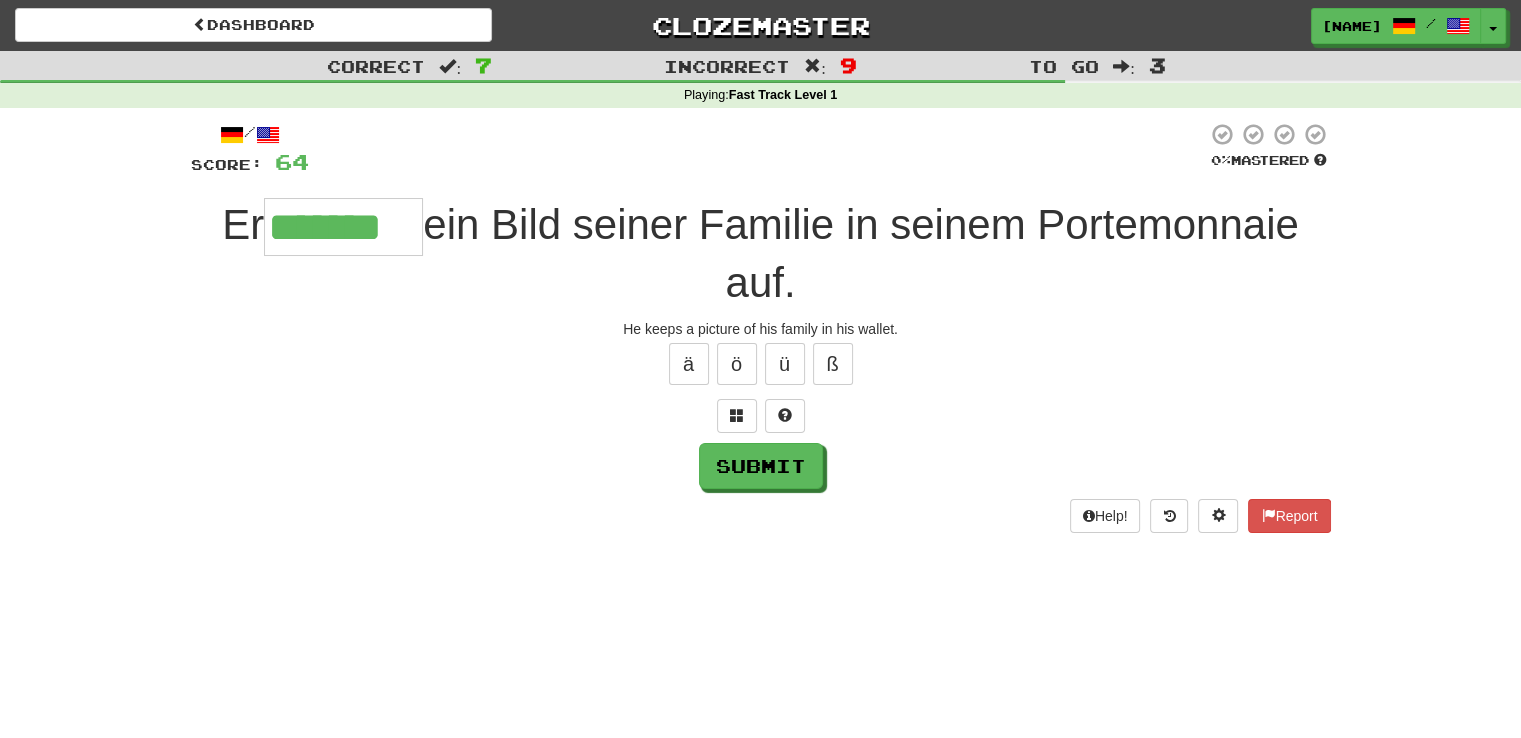 type on "*******" 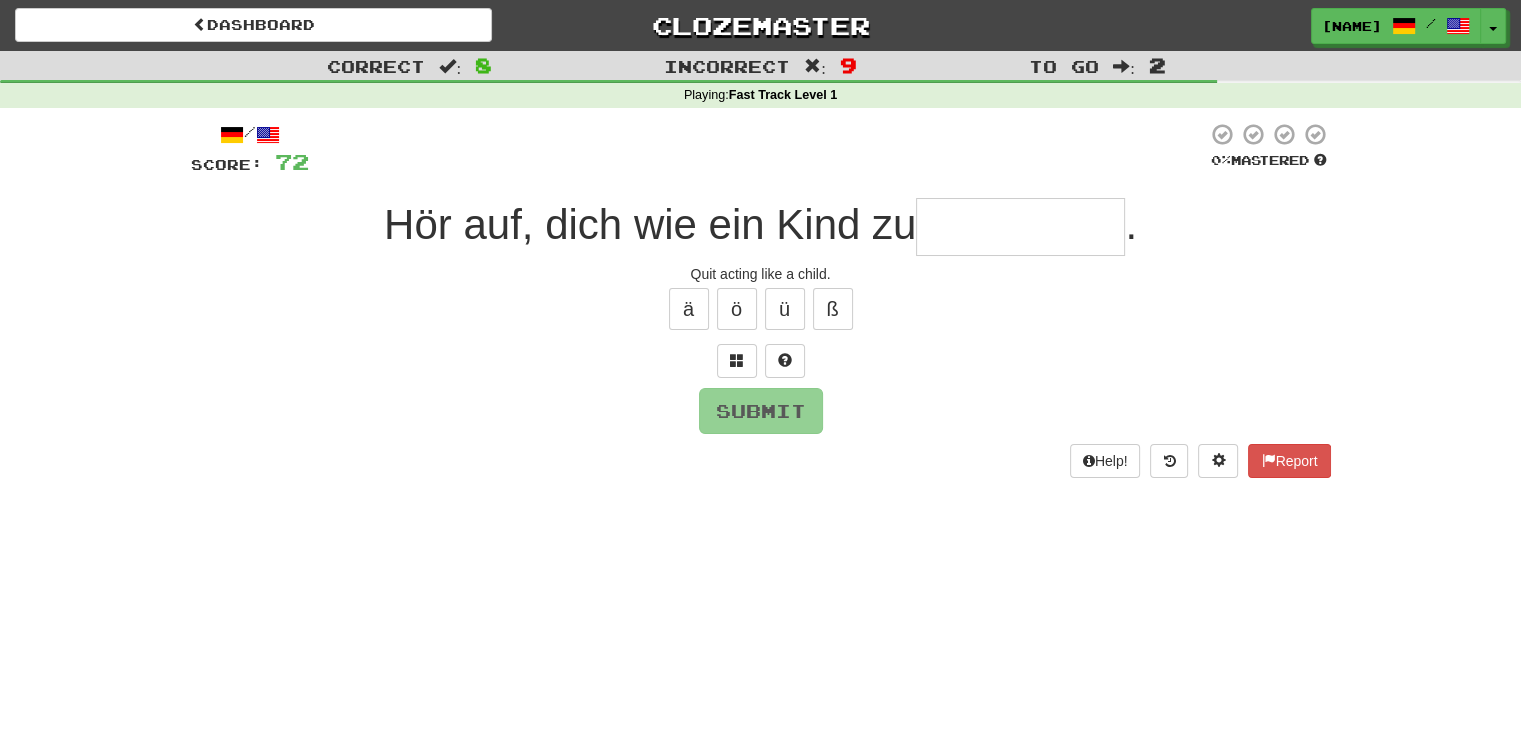 type on "********" 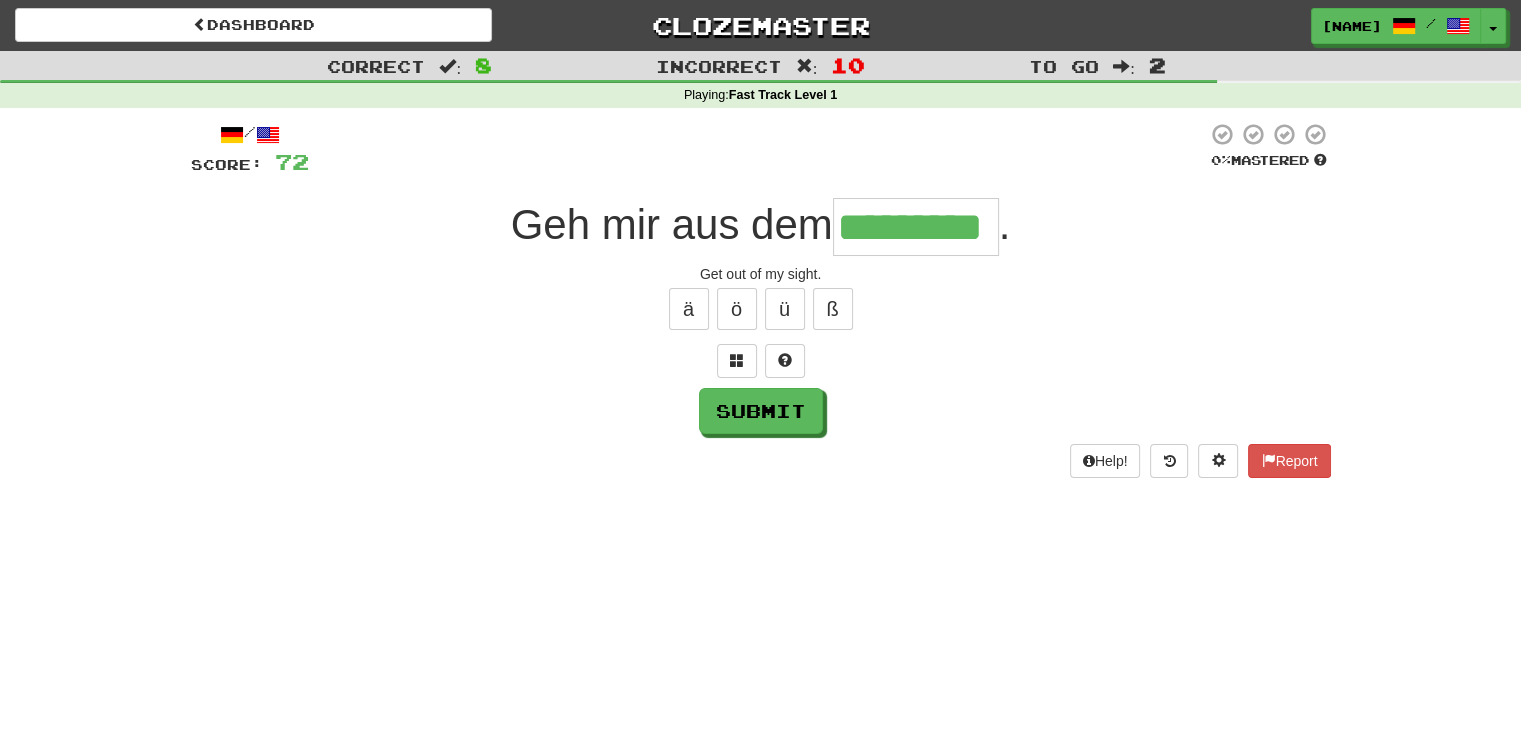 type on "*********" 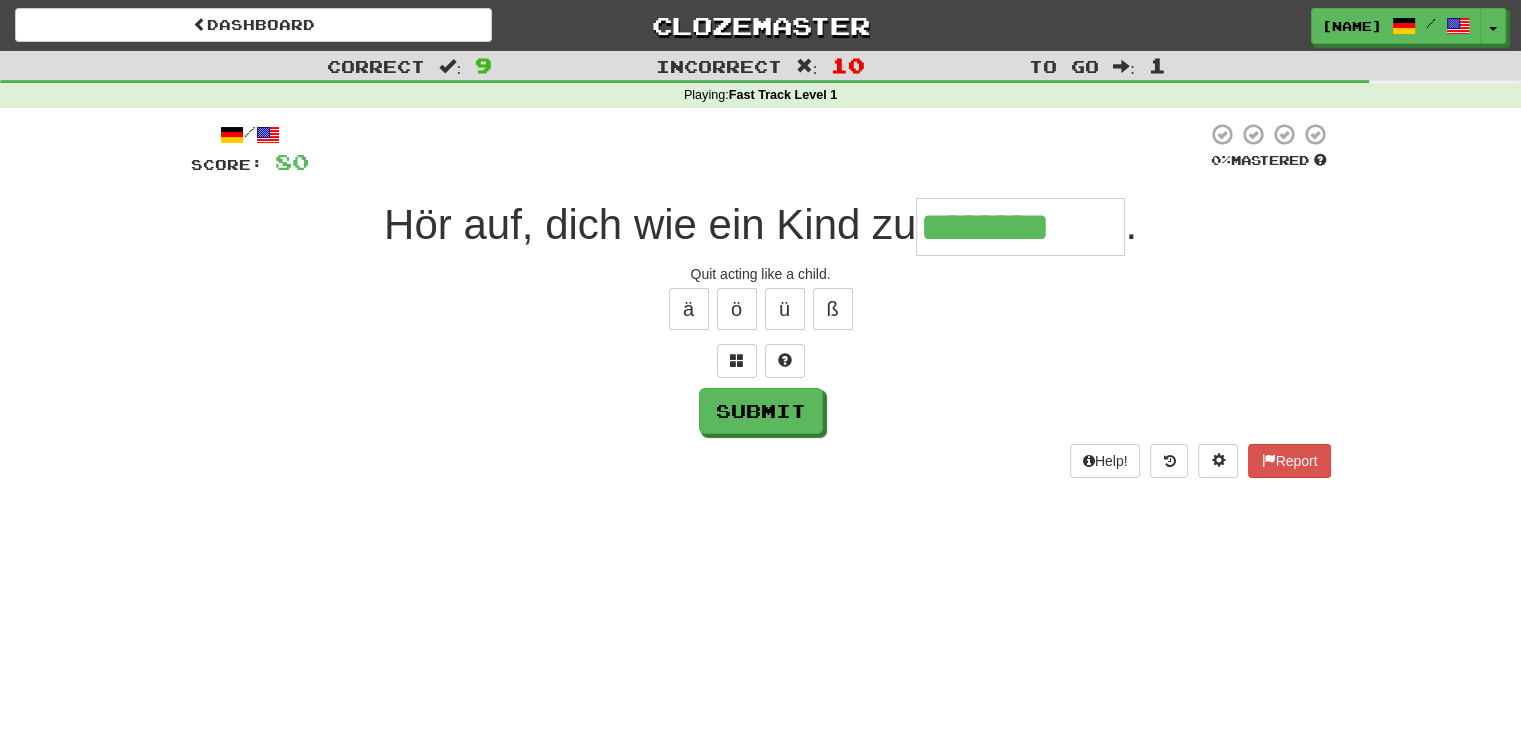 type on "********" 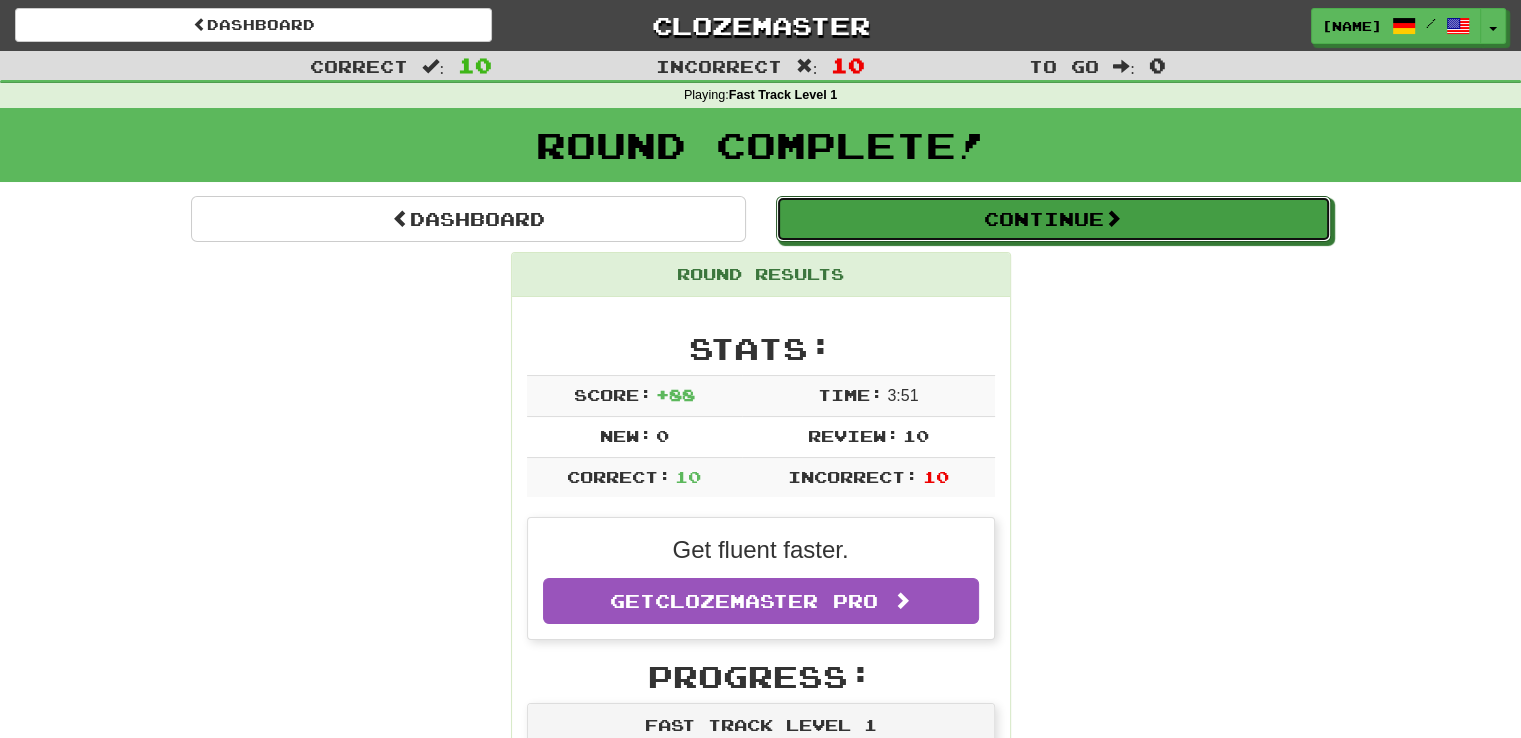 click on "Continue" at bounding box center [1053, 219] 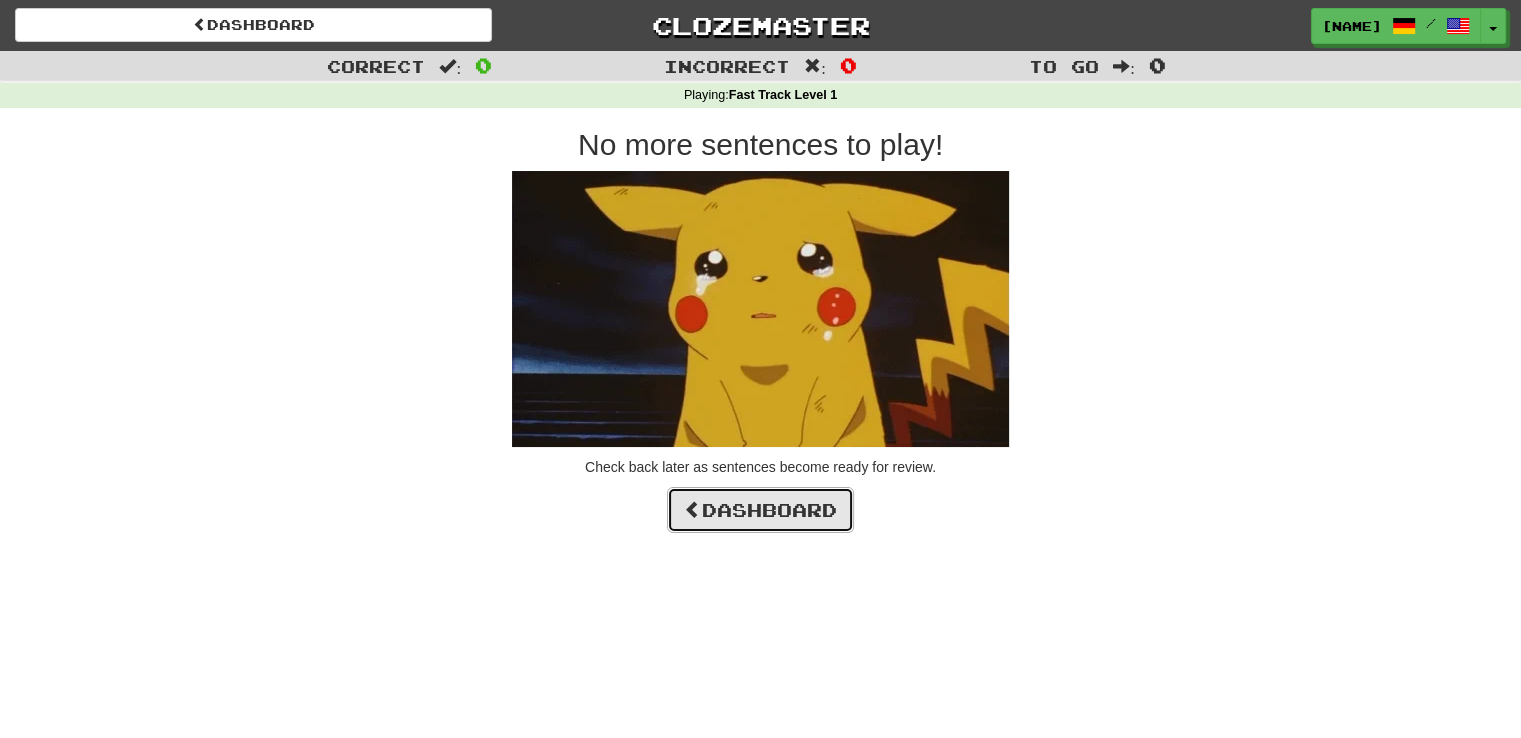 click on "Dashboard" at bounding box center [760, 510] 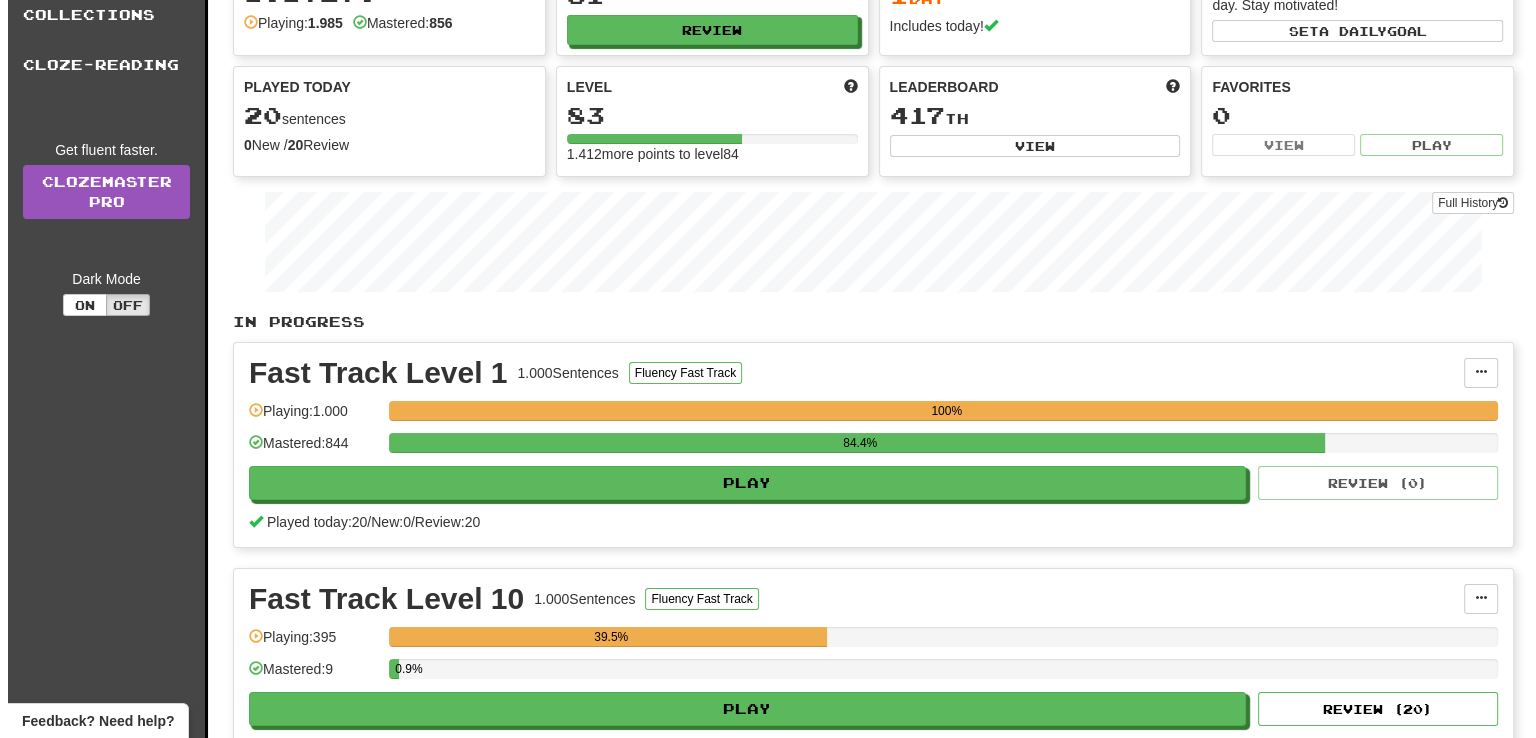 scroll, scrollTop: 400, scrollLeft: 0, axis: vertical 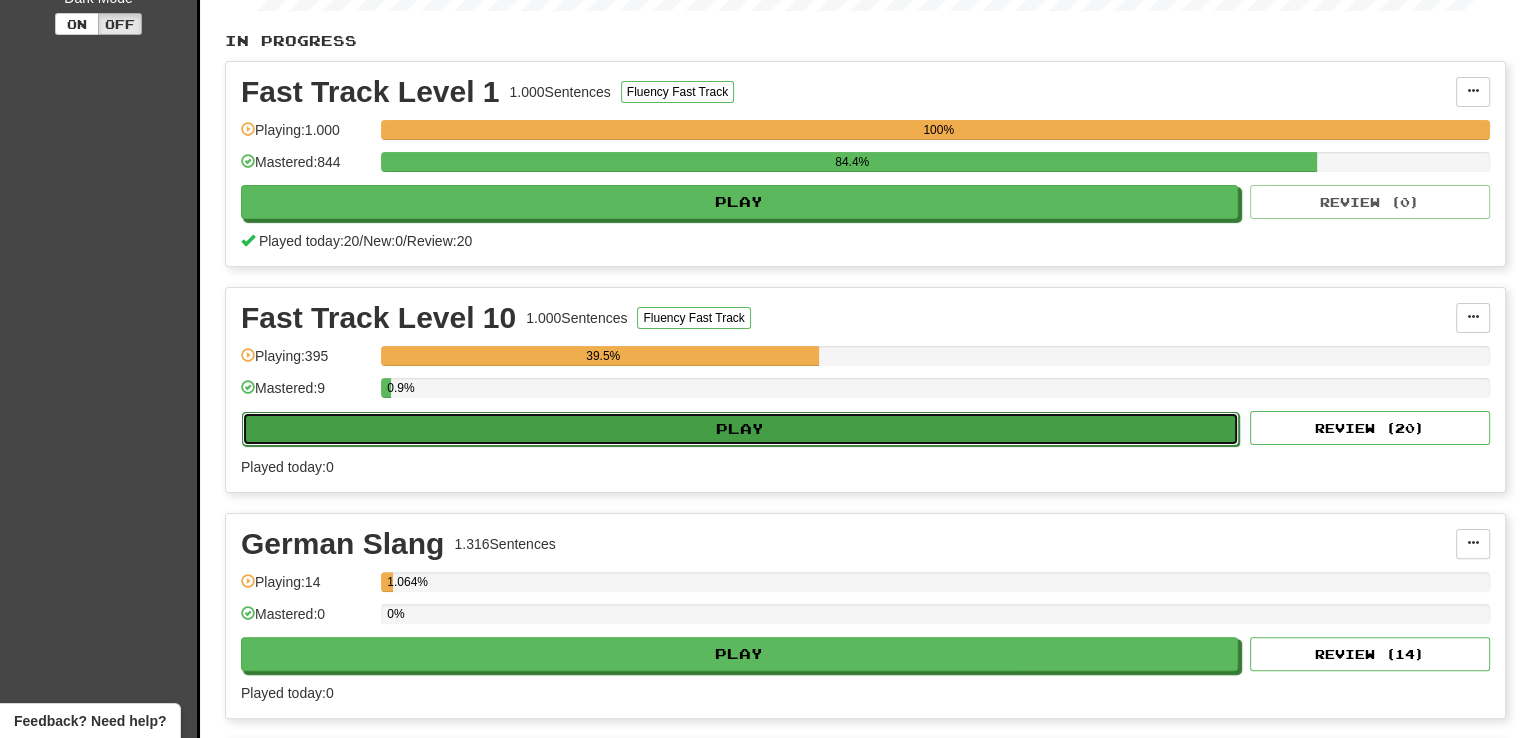 click on "Play" at bounding box center [740, 429] 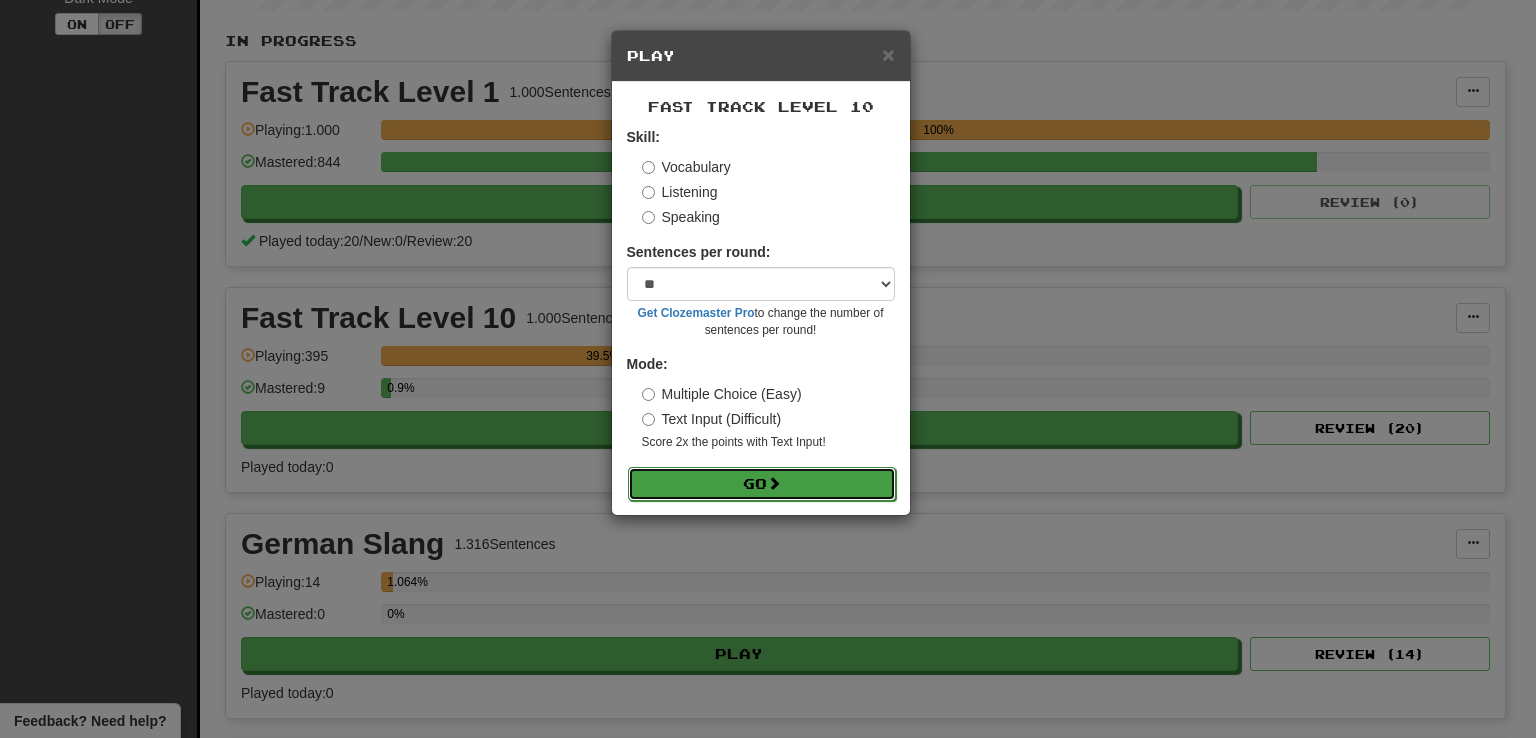 click on "Go" at bounding box center [762, 484] 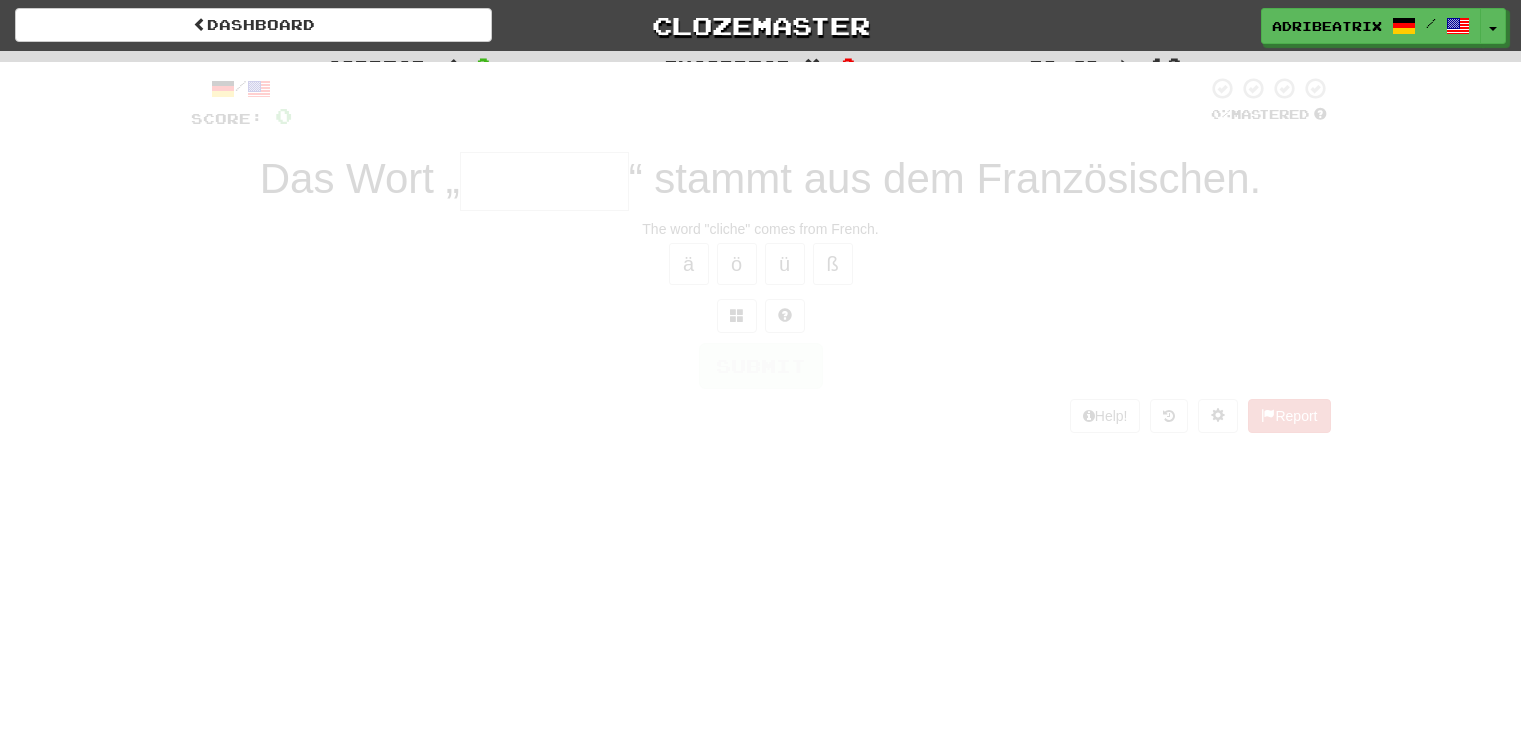 scroll, scrollTop: 0, scrollLeft: 0, axis: both 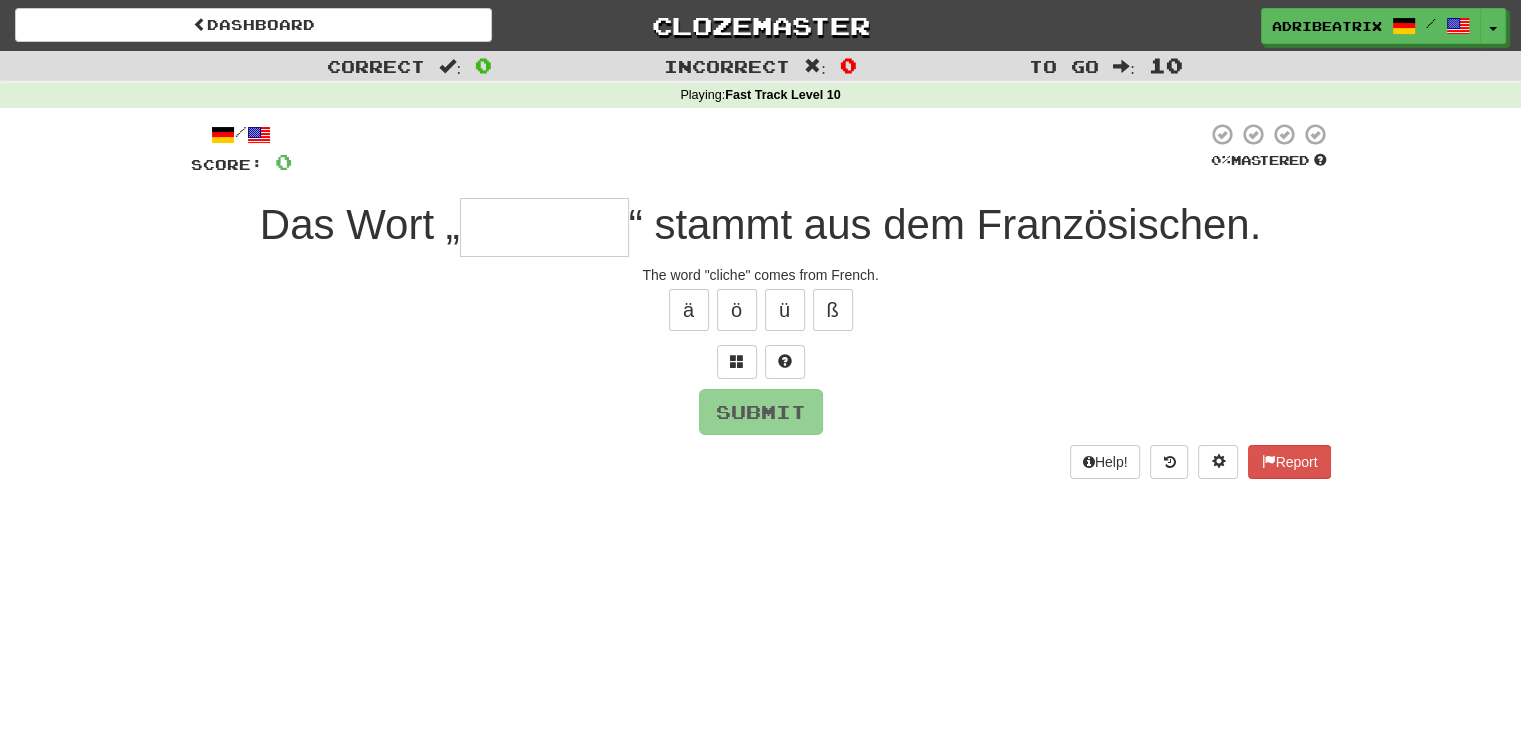 click at bounding box center [544, 227] 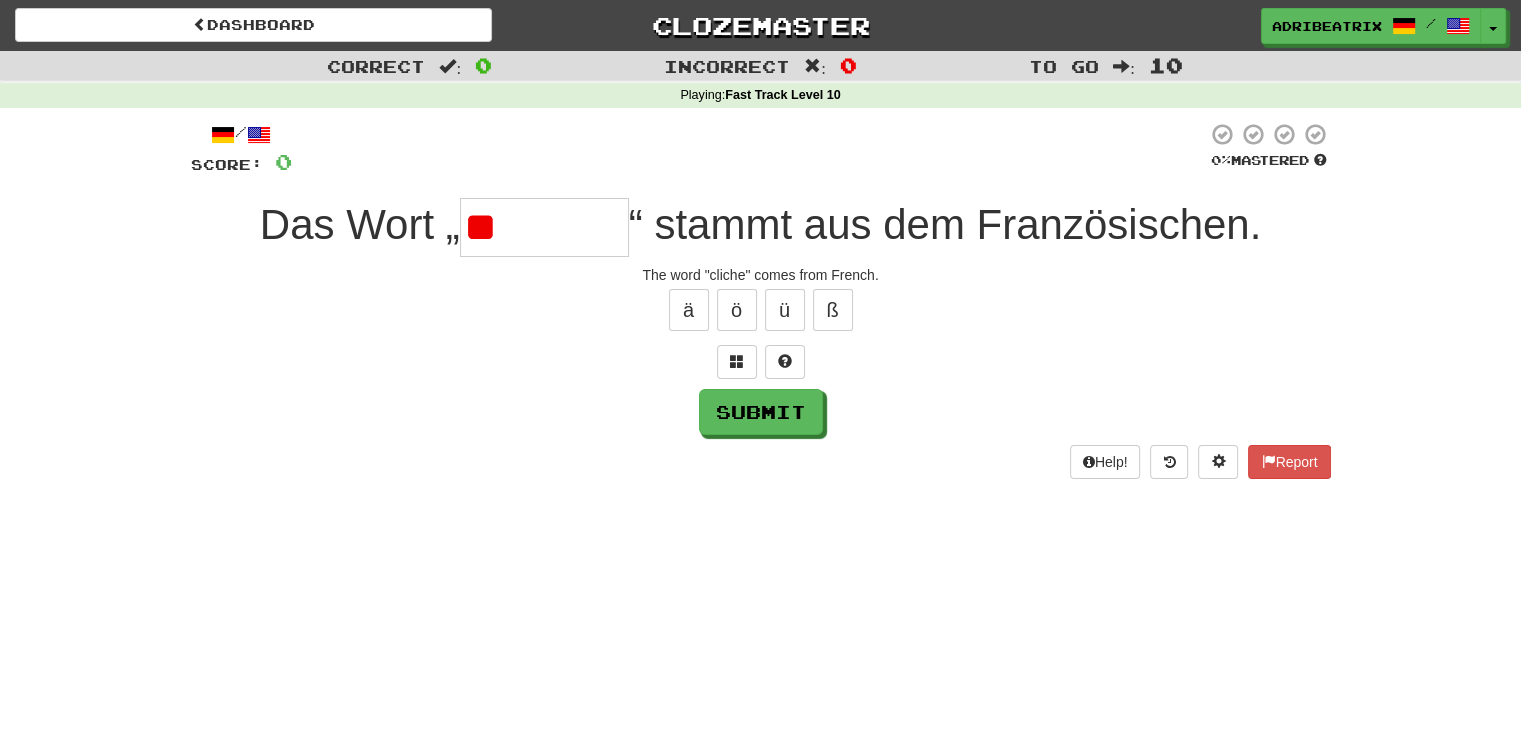 type on "*" 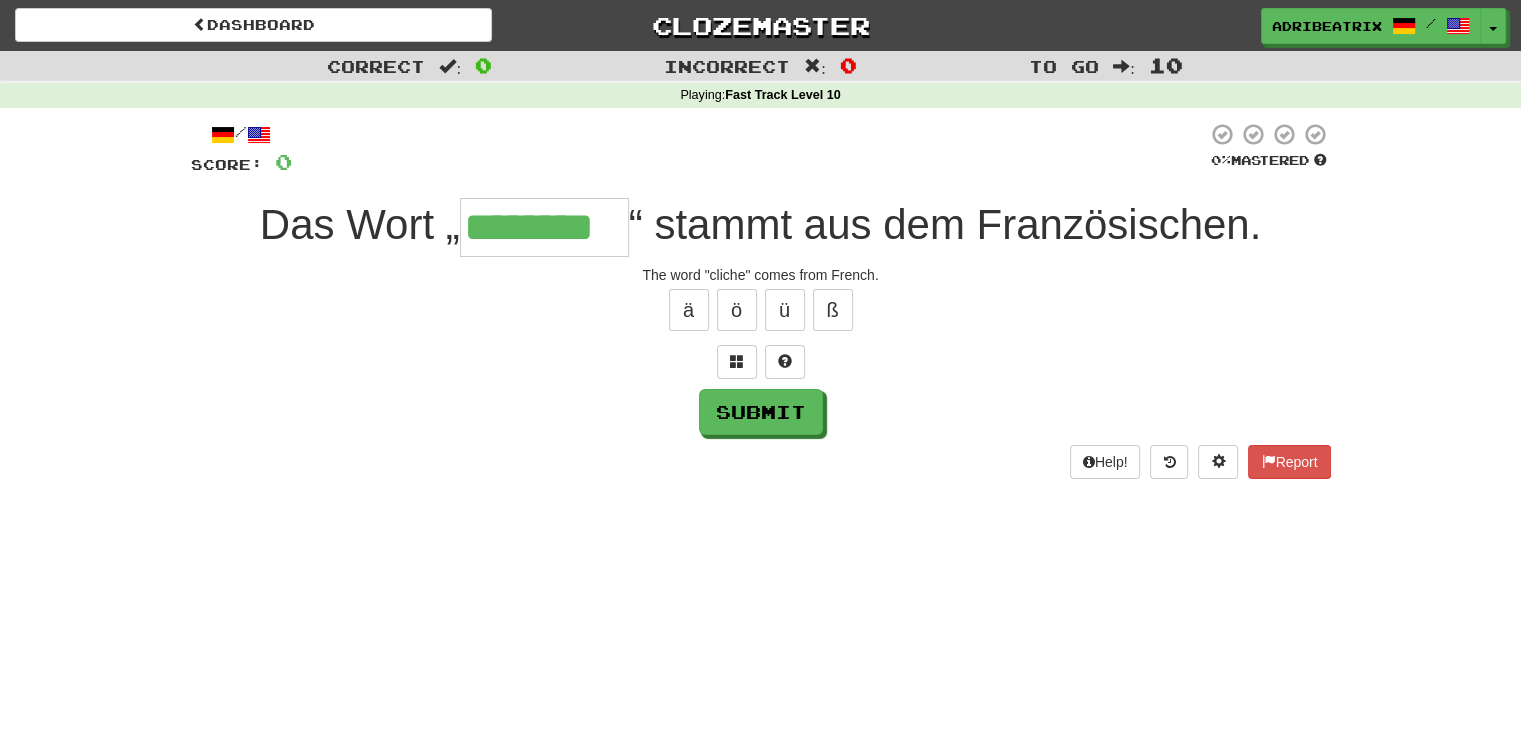 type on "********" 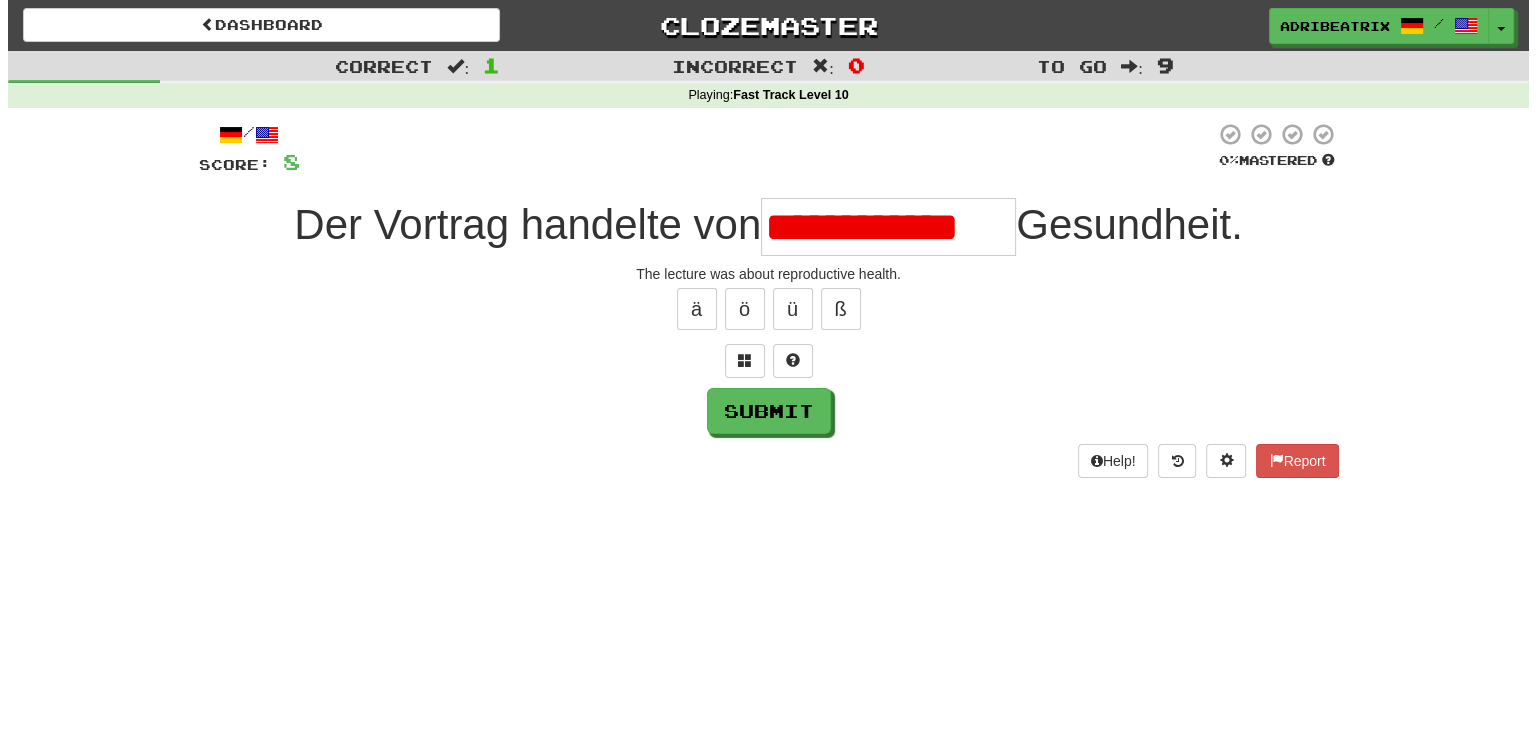 scroll, scrollTop: 0, scrollLeft: 0, axis: both 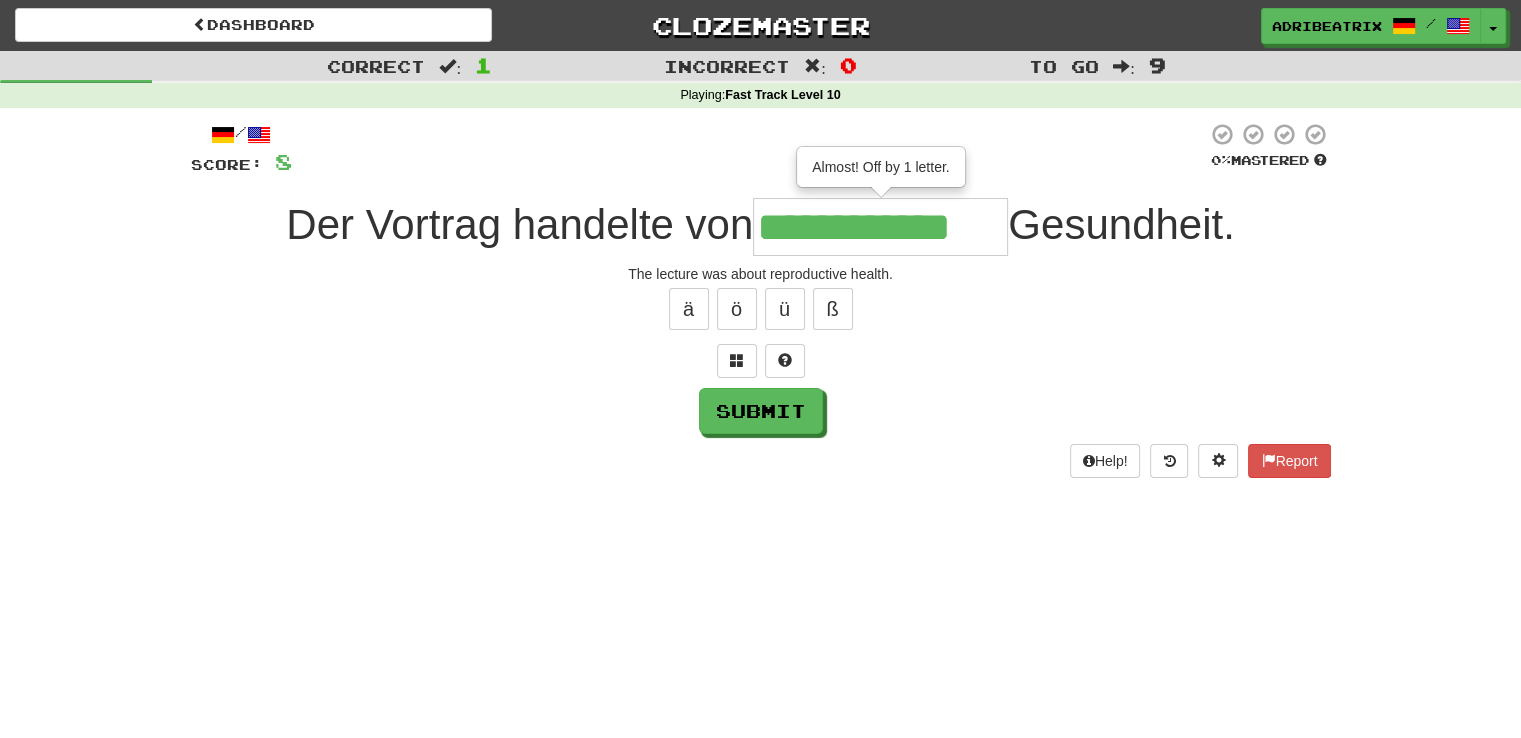 type on "**********" 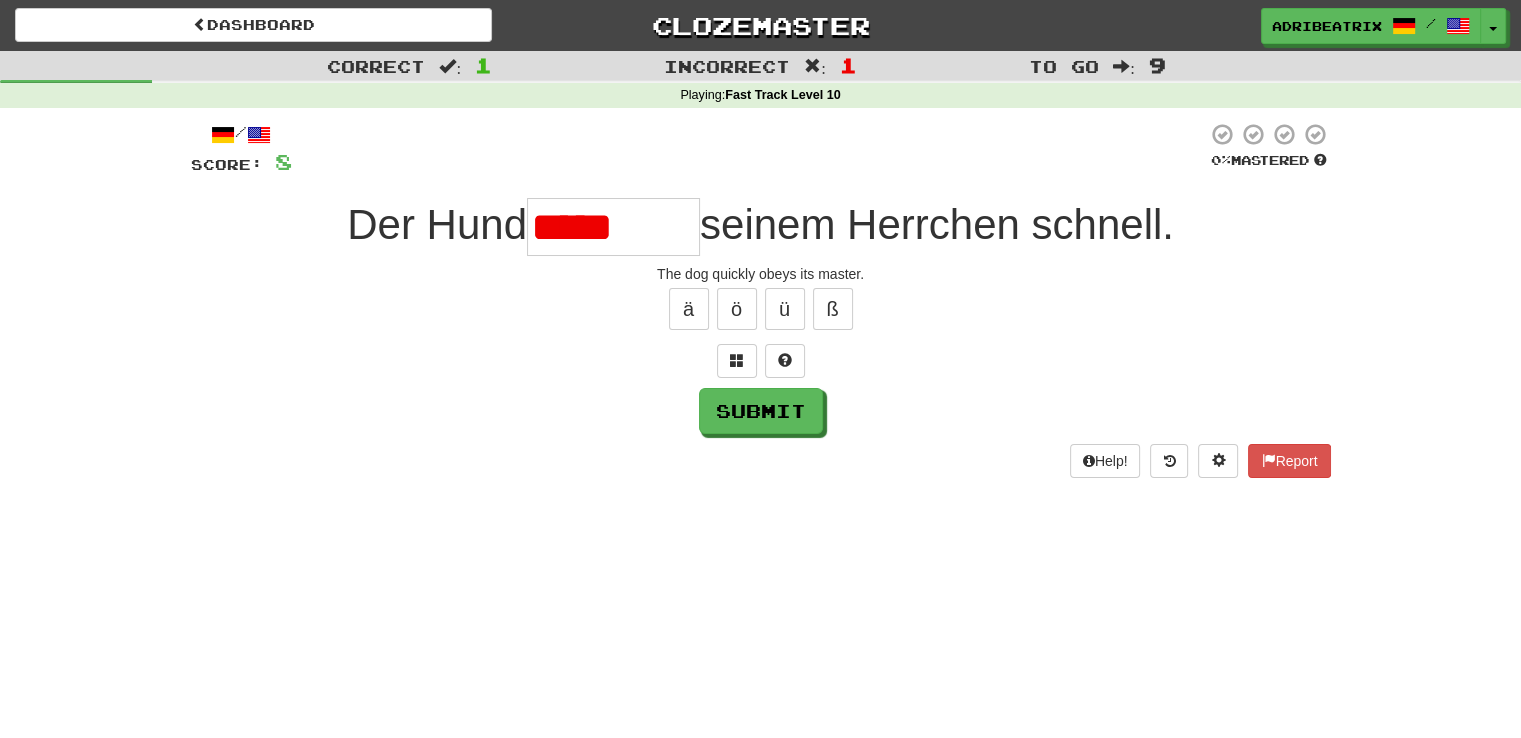 type on "********" 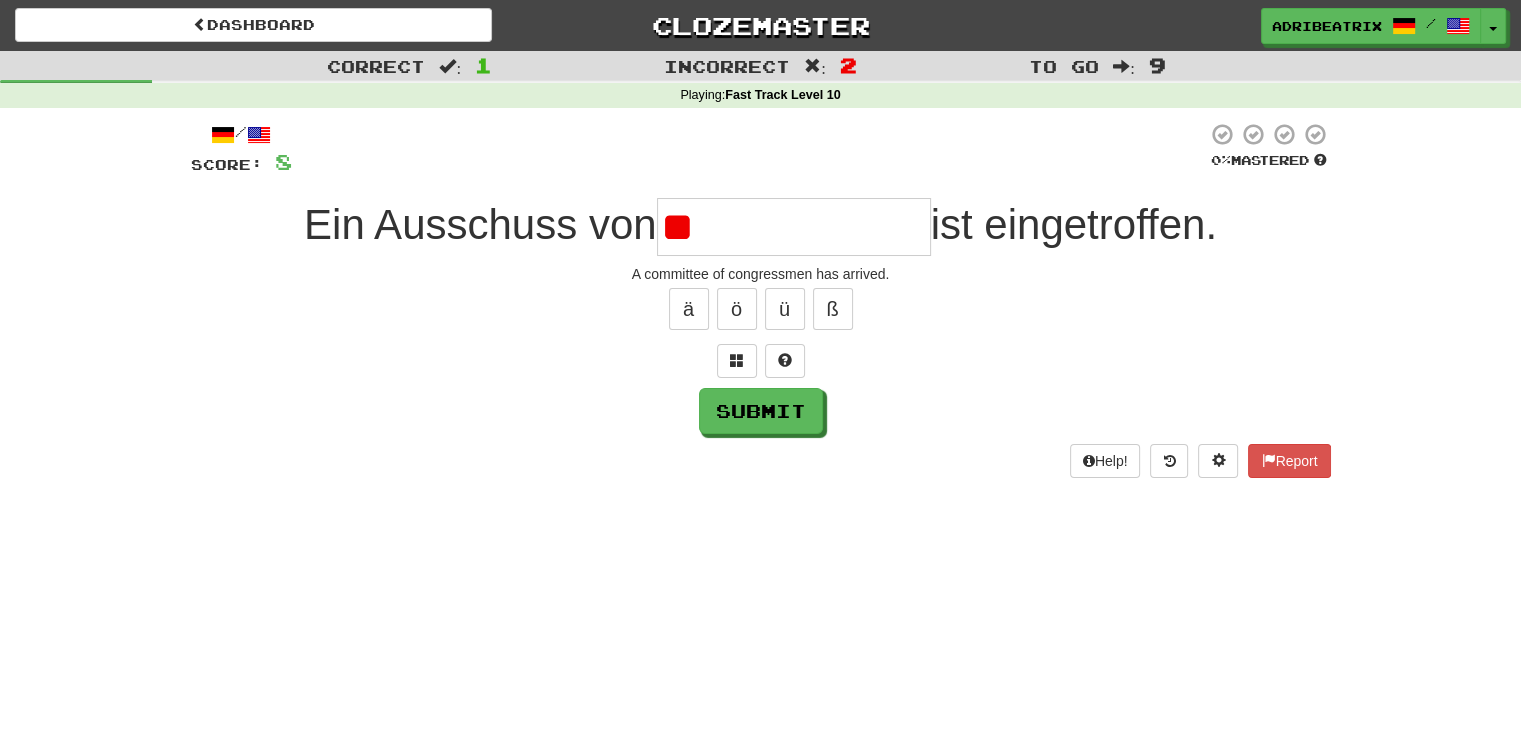 type on "*" 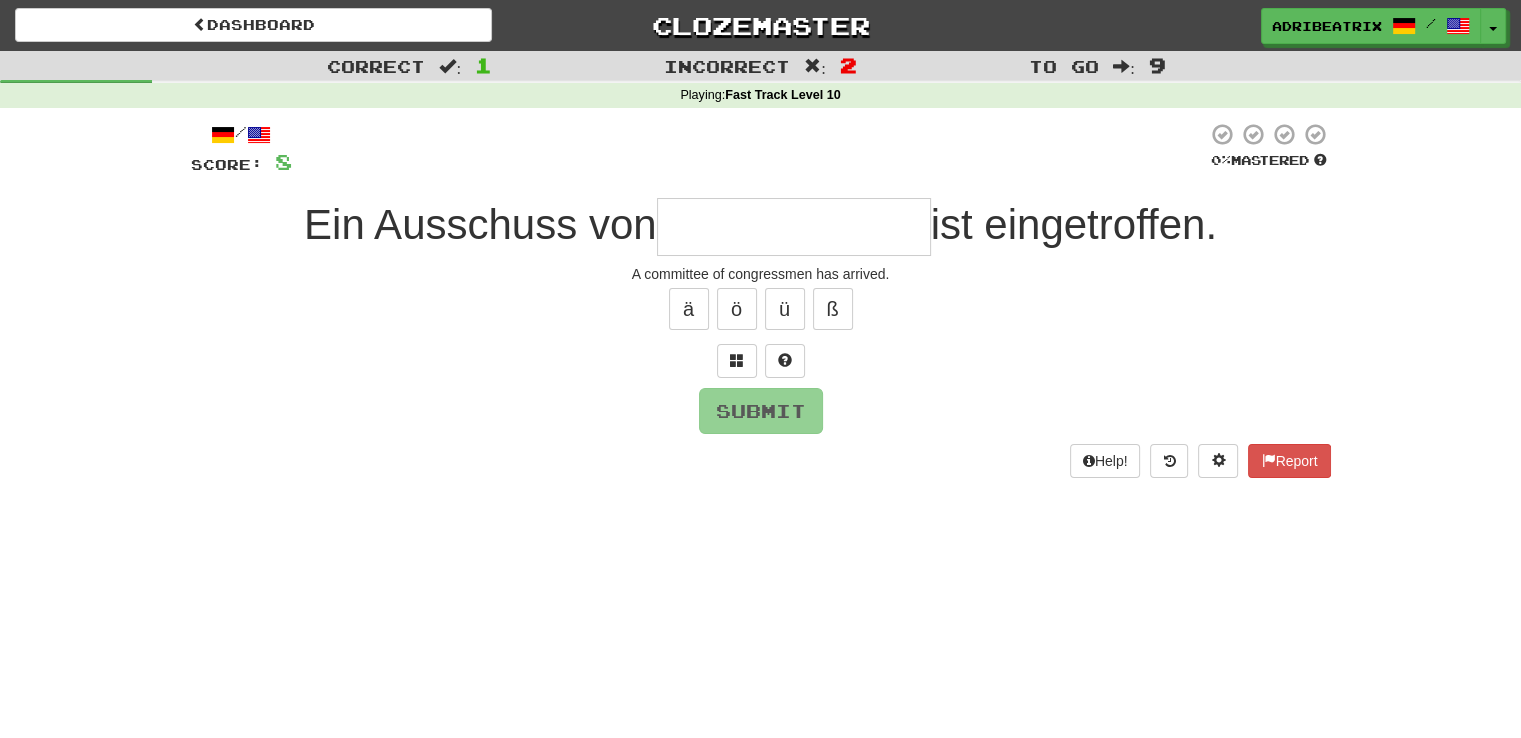 type on "*" 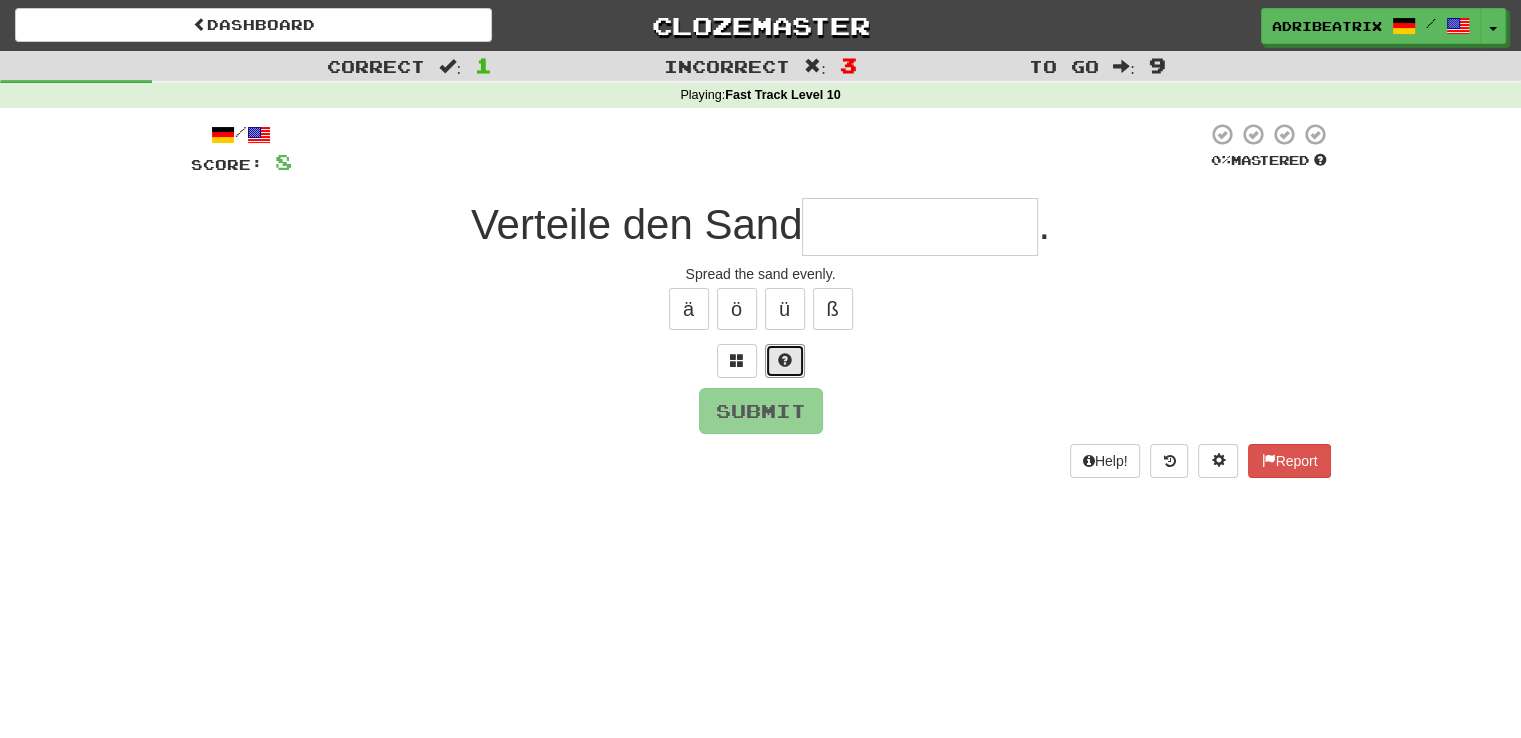 click at bounding box center (785, 361) 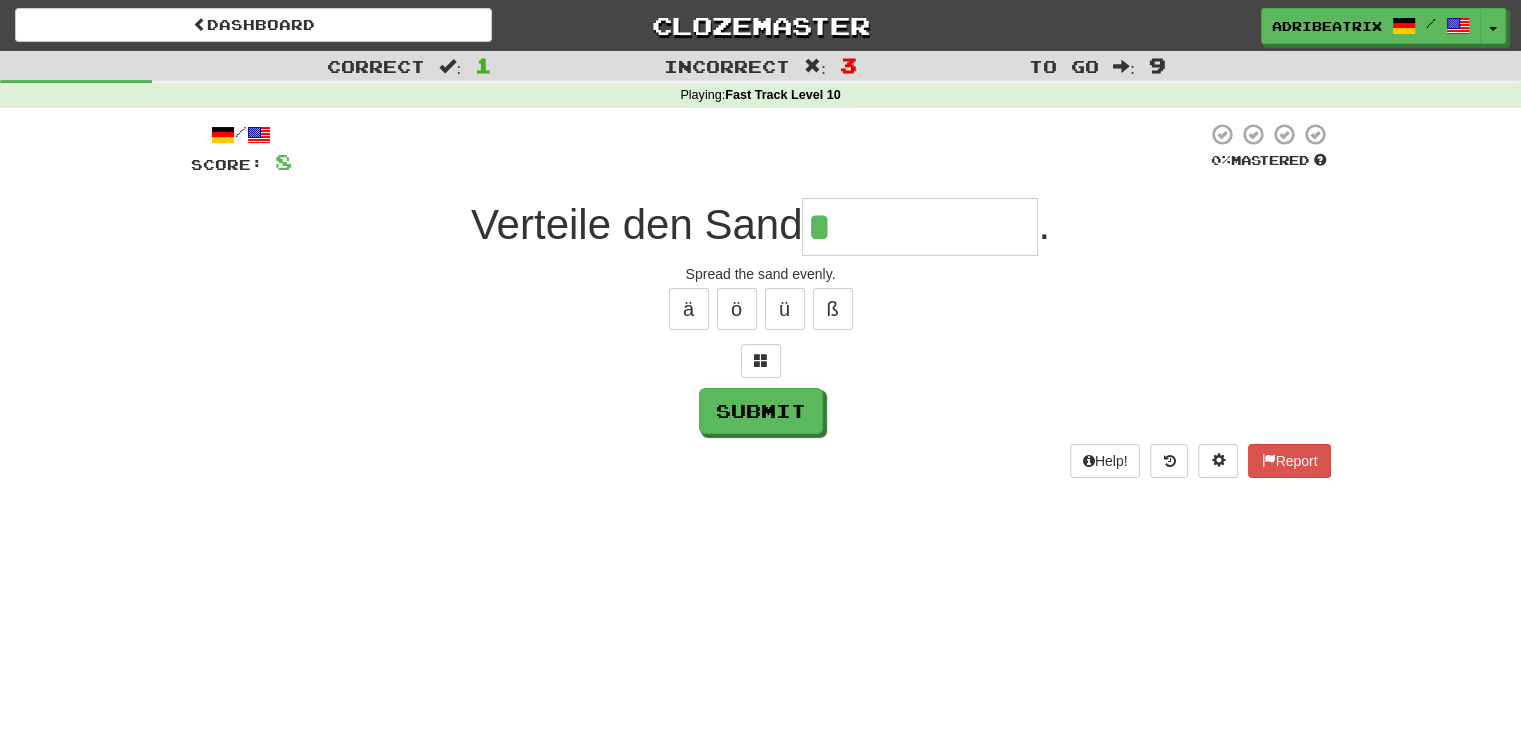 type on "**********" 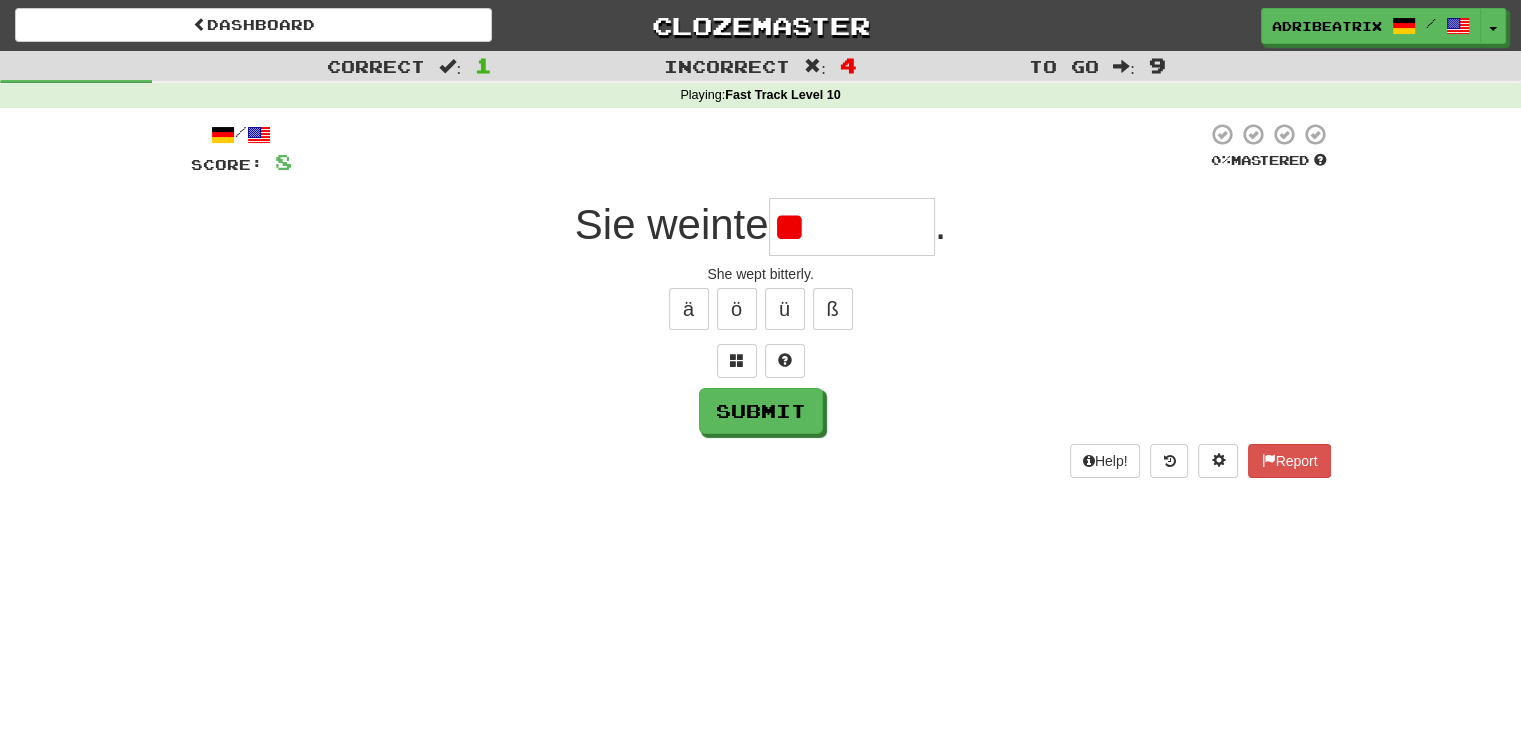 type on "*" 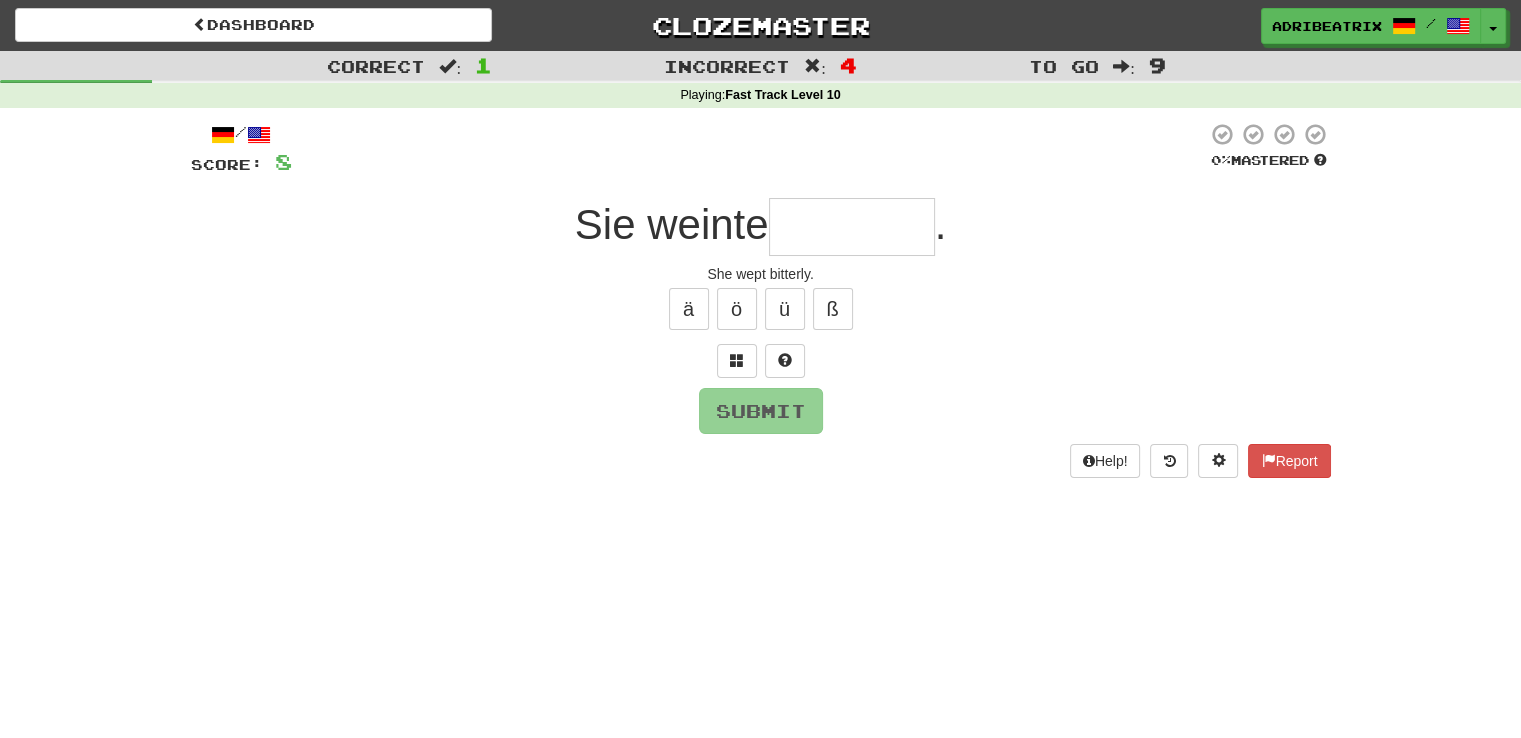 type on "*" 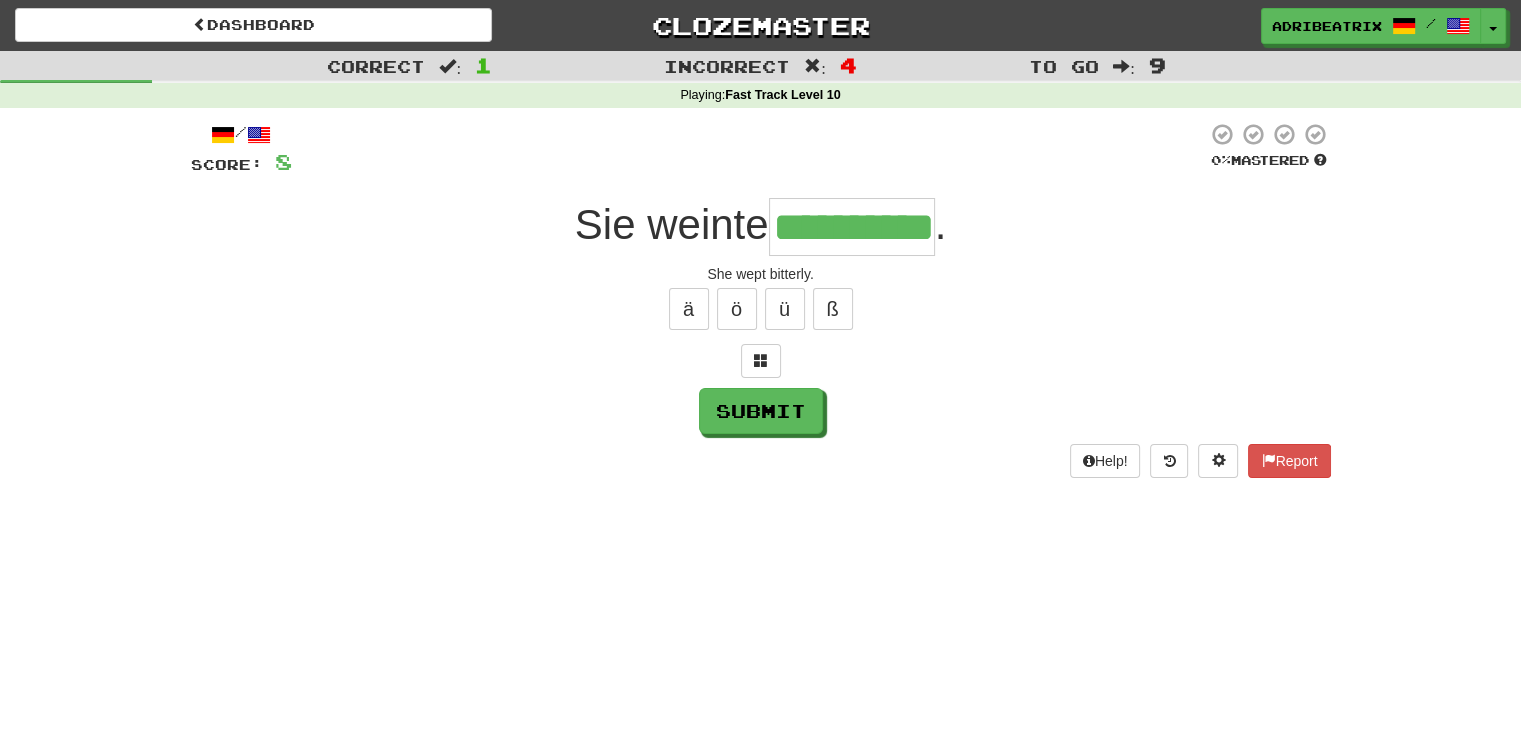 type on "**********" 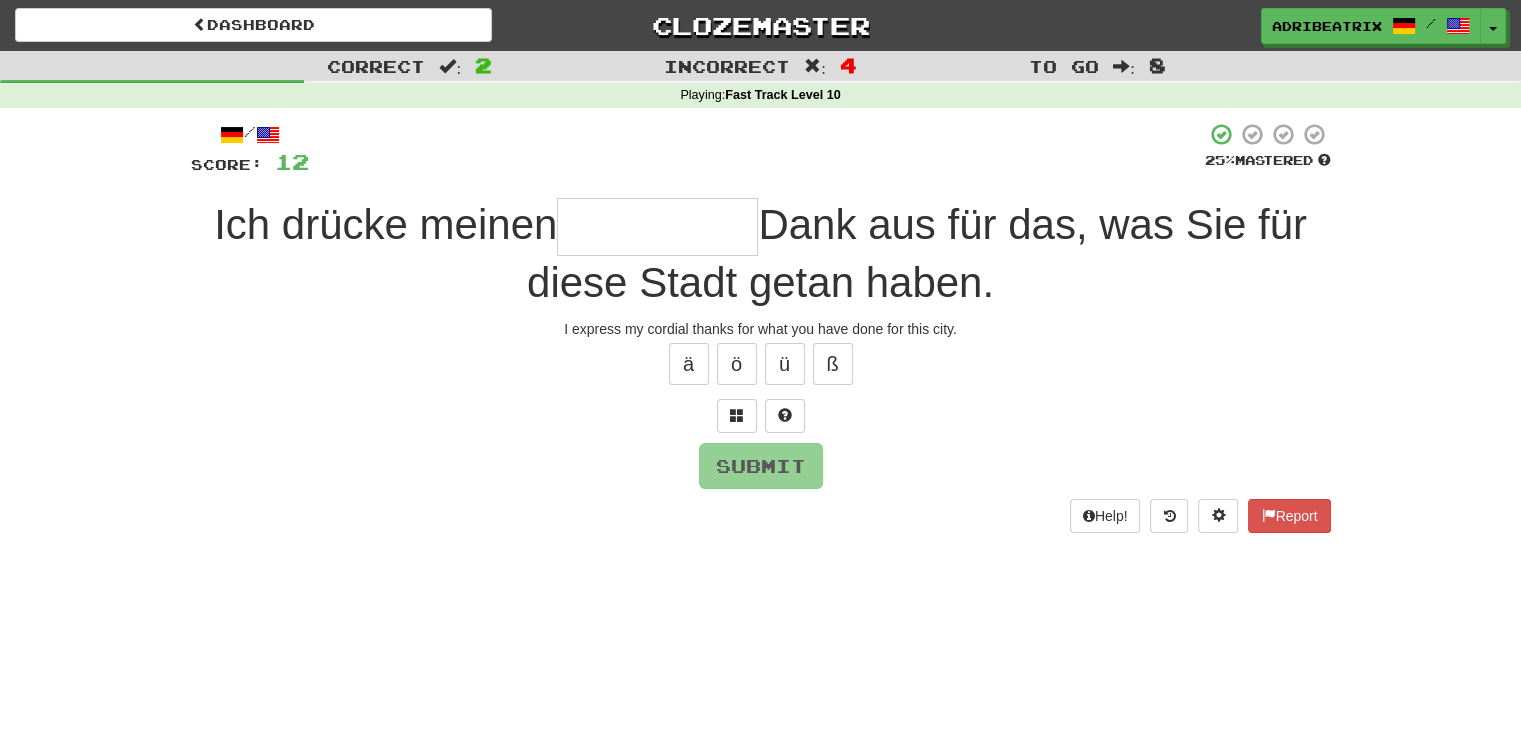 type on "*" 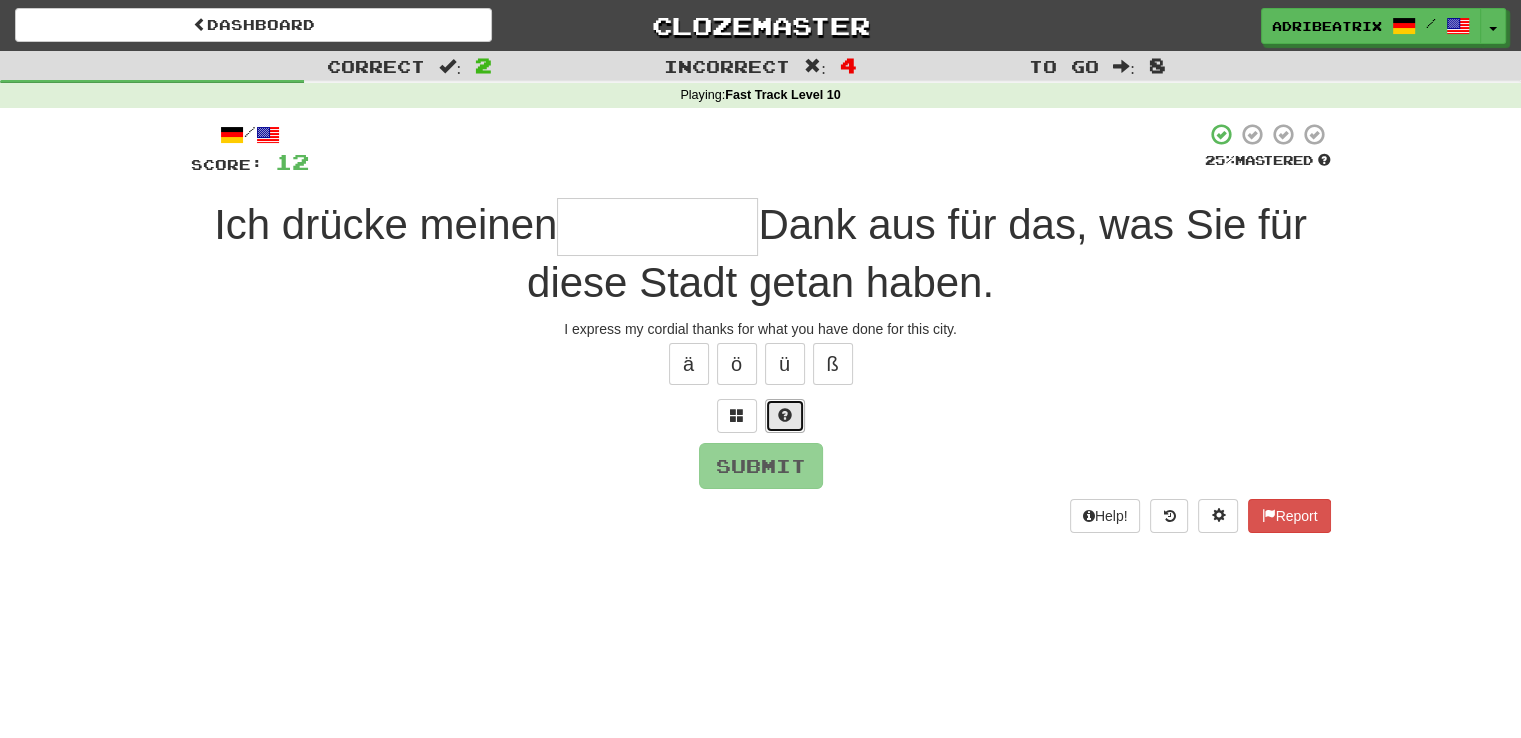 click at bounding box center (785, 415) 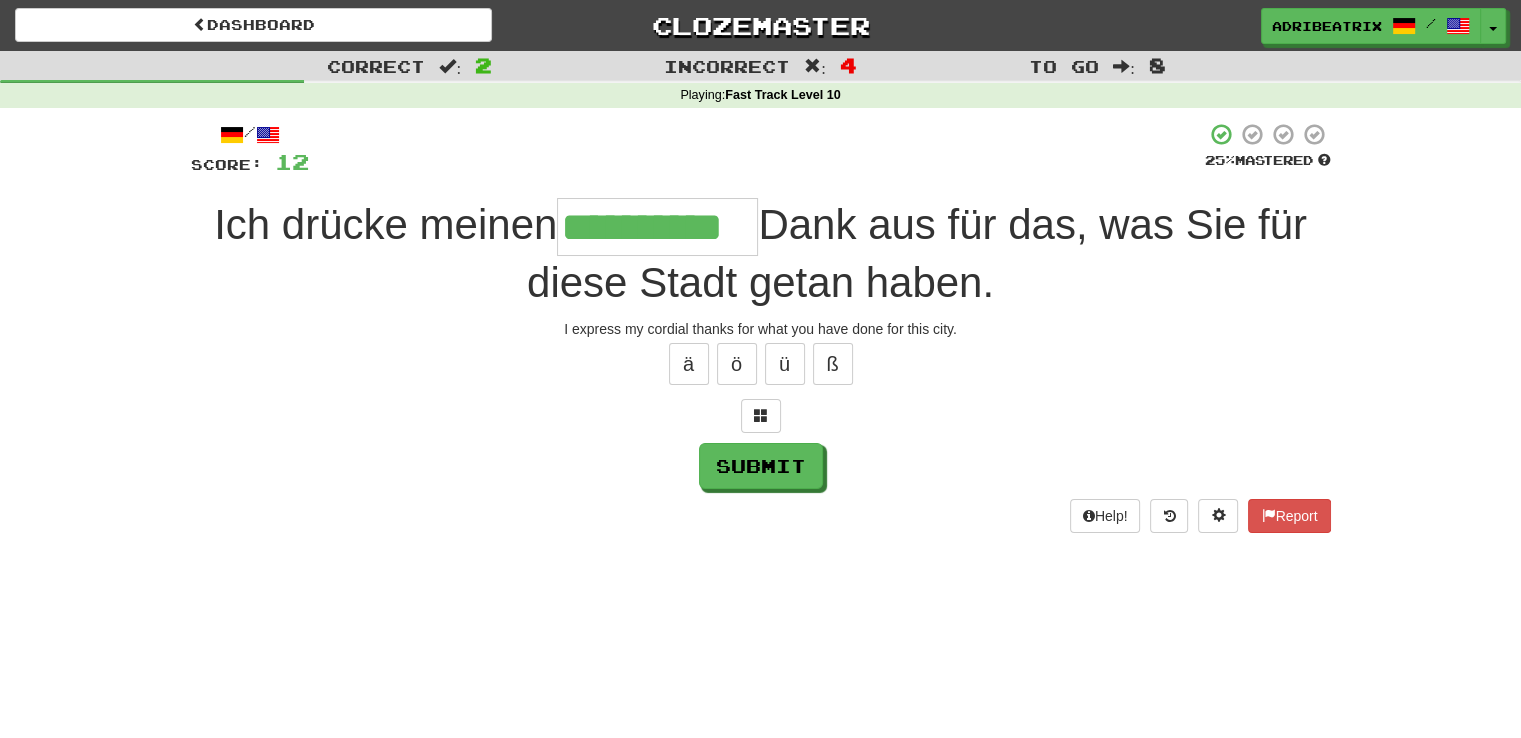 type on "**********" 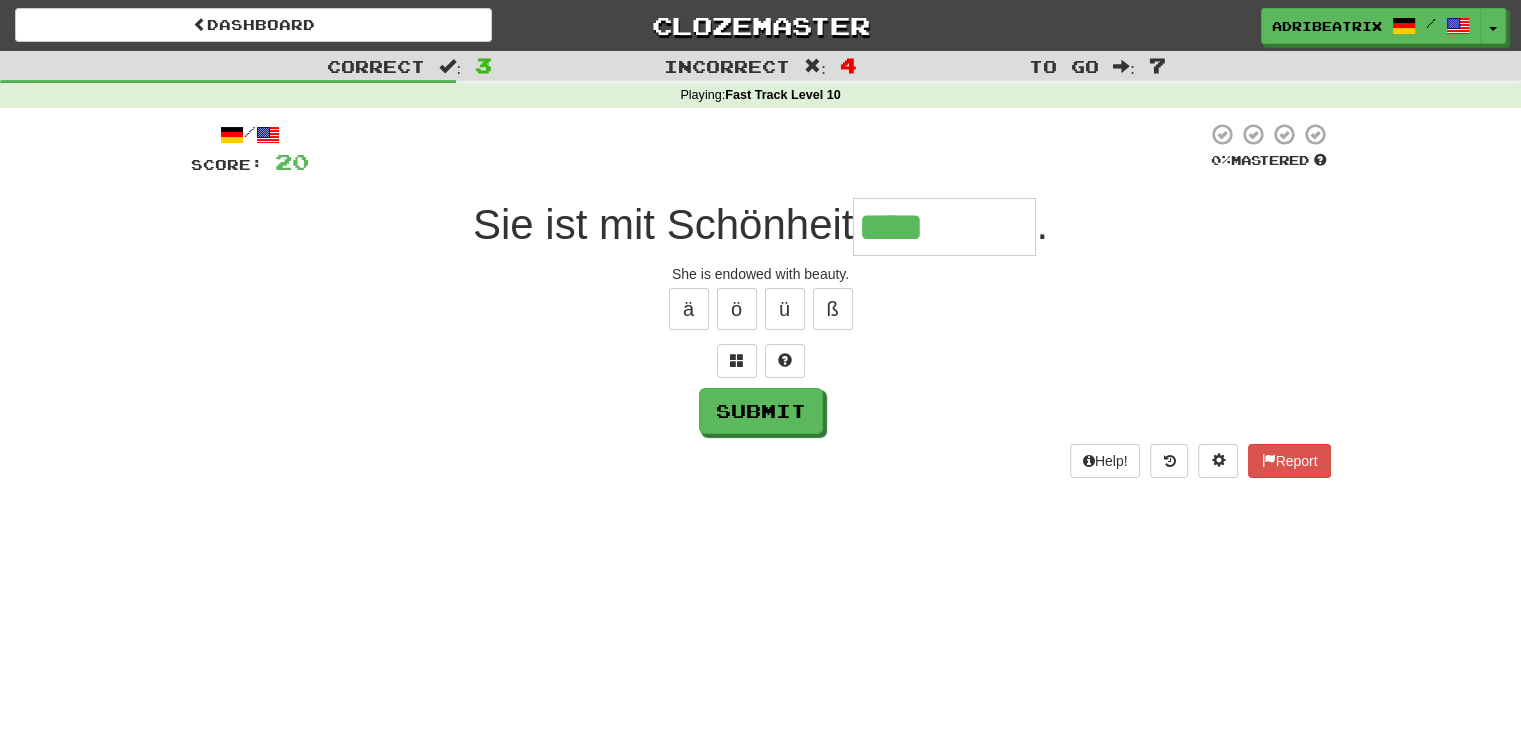 type on "********" 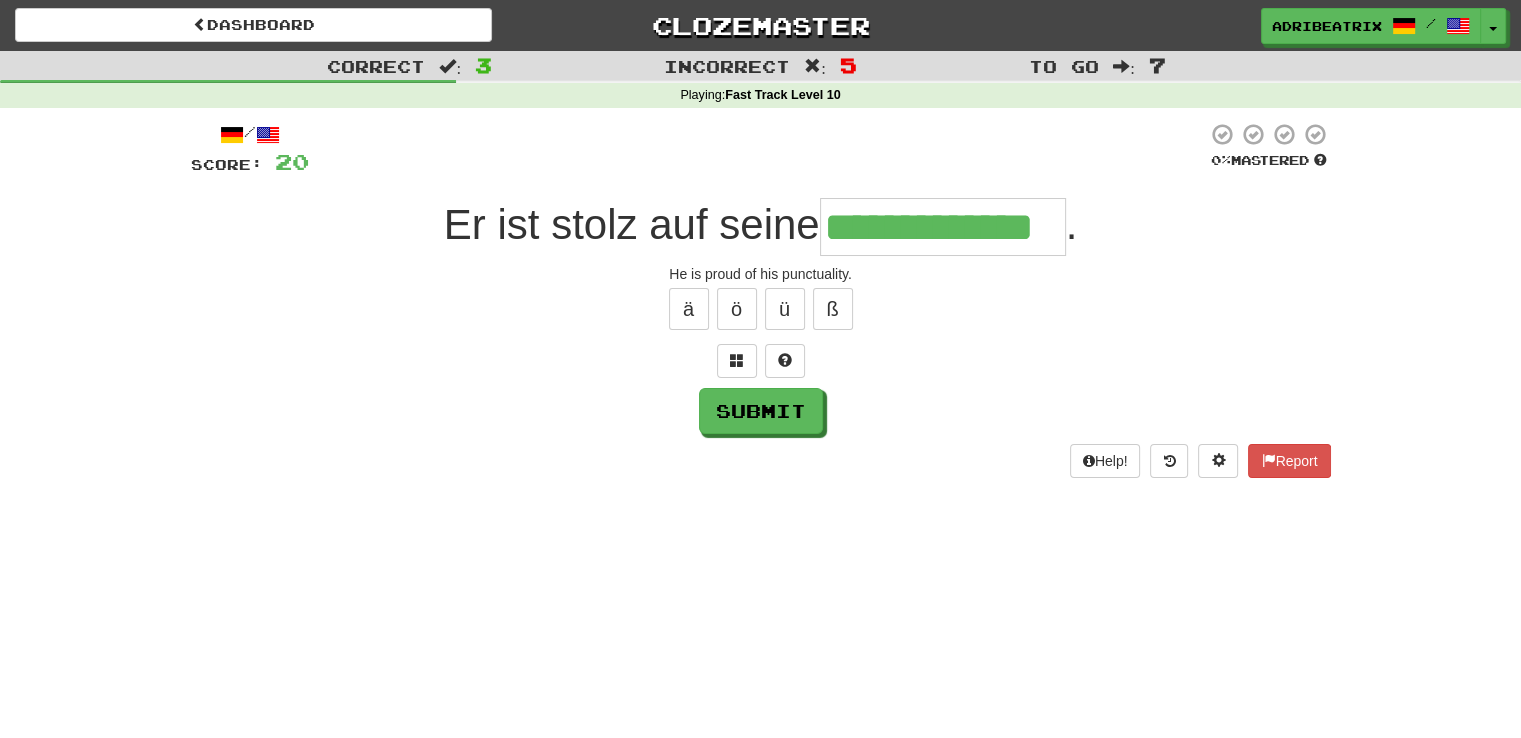 type on "**********" 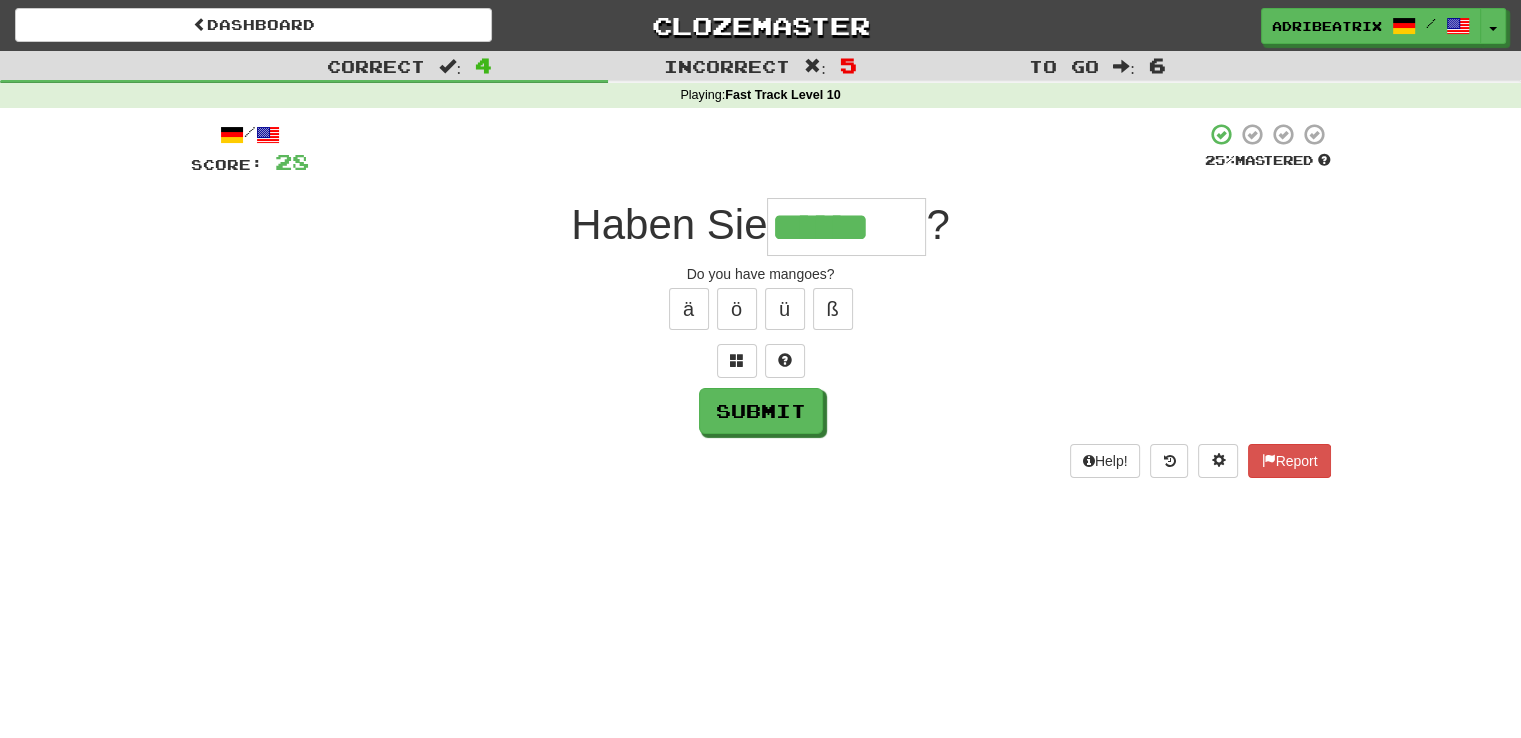 type on "******" 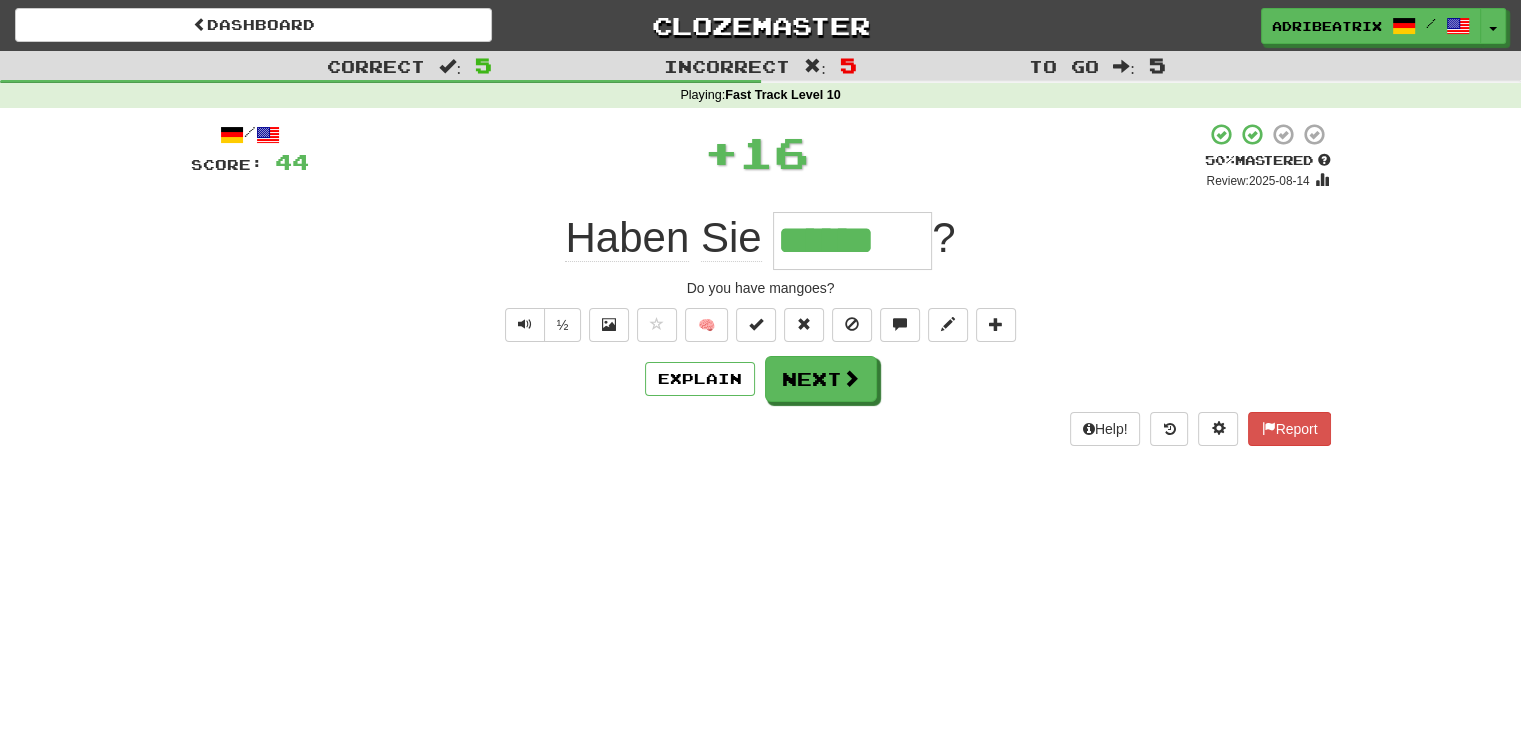 type 